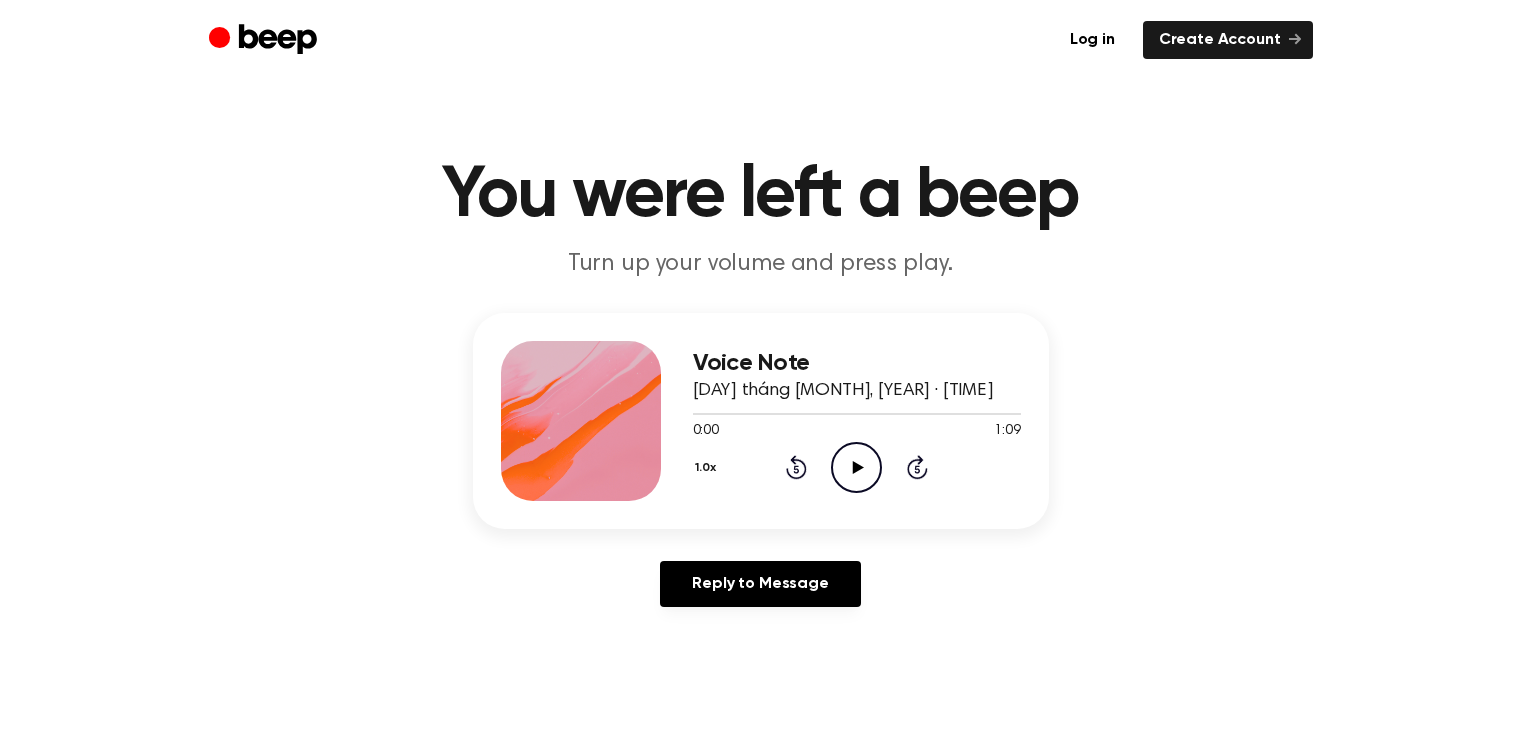 scroll, scrollTop: 0, scrollLeft: 0, axis: both 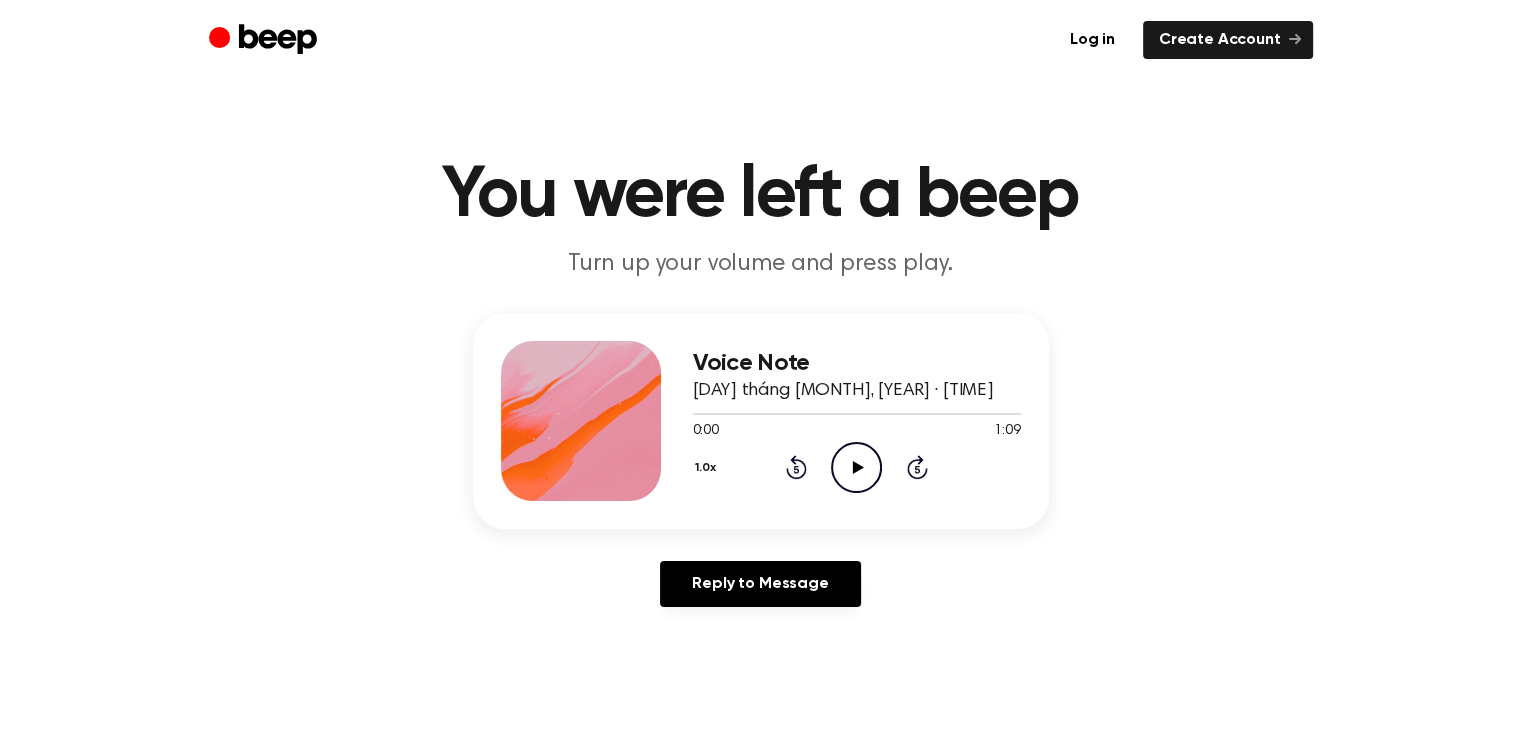 click on "Play Audio" 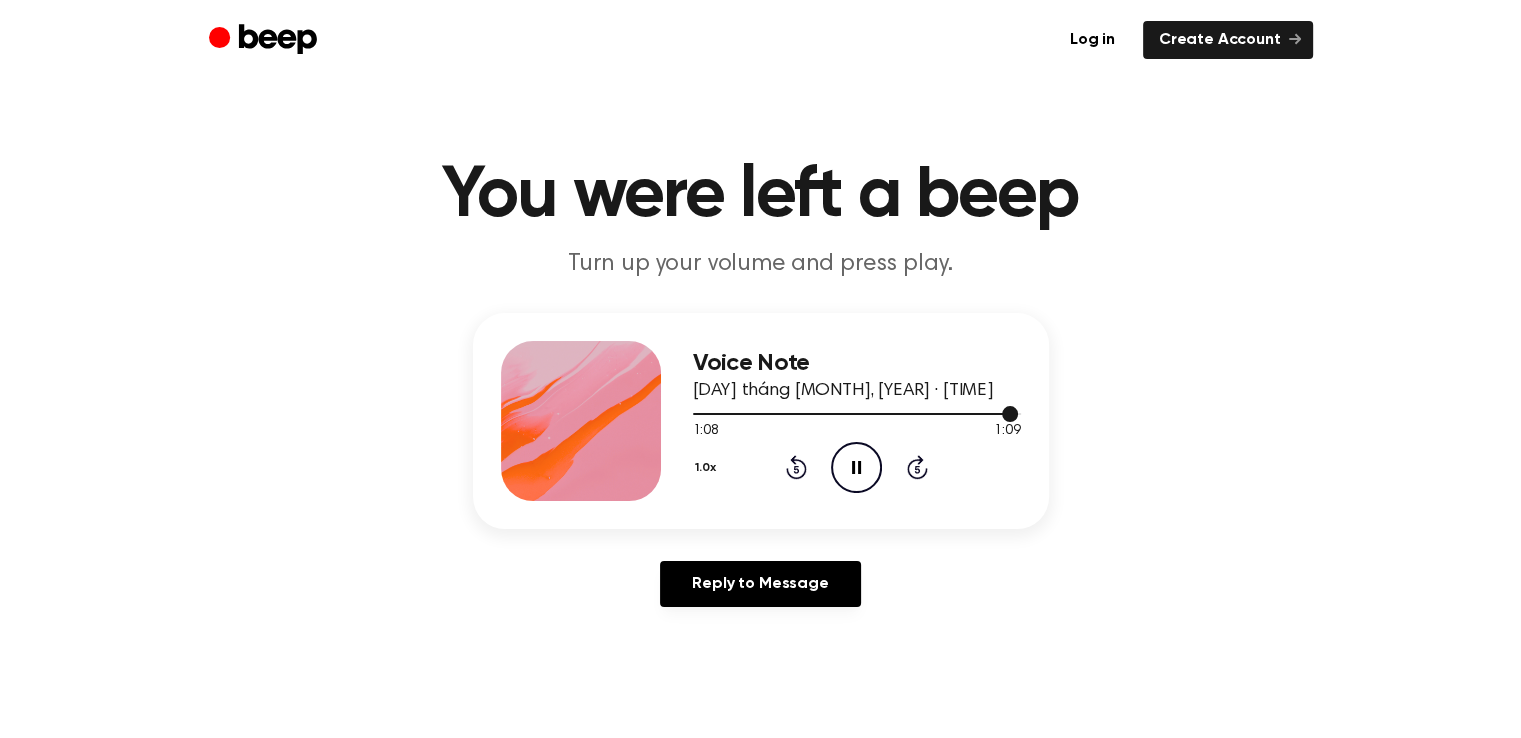 click at bounding box center (857, 413) 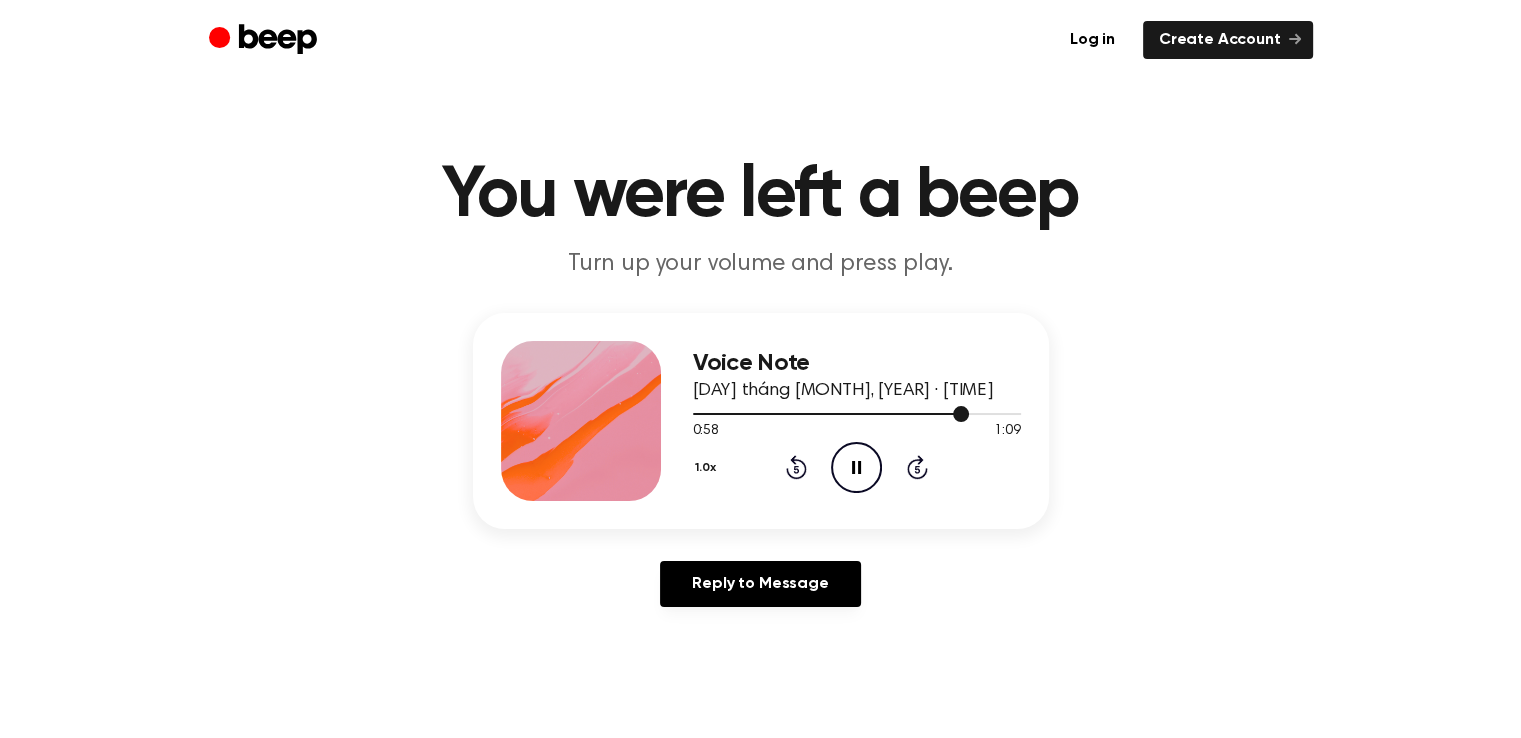 click at bounding box center (857, 413) 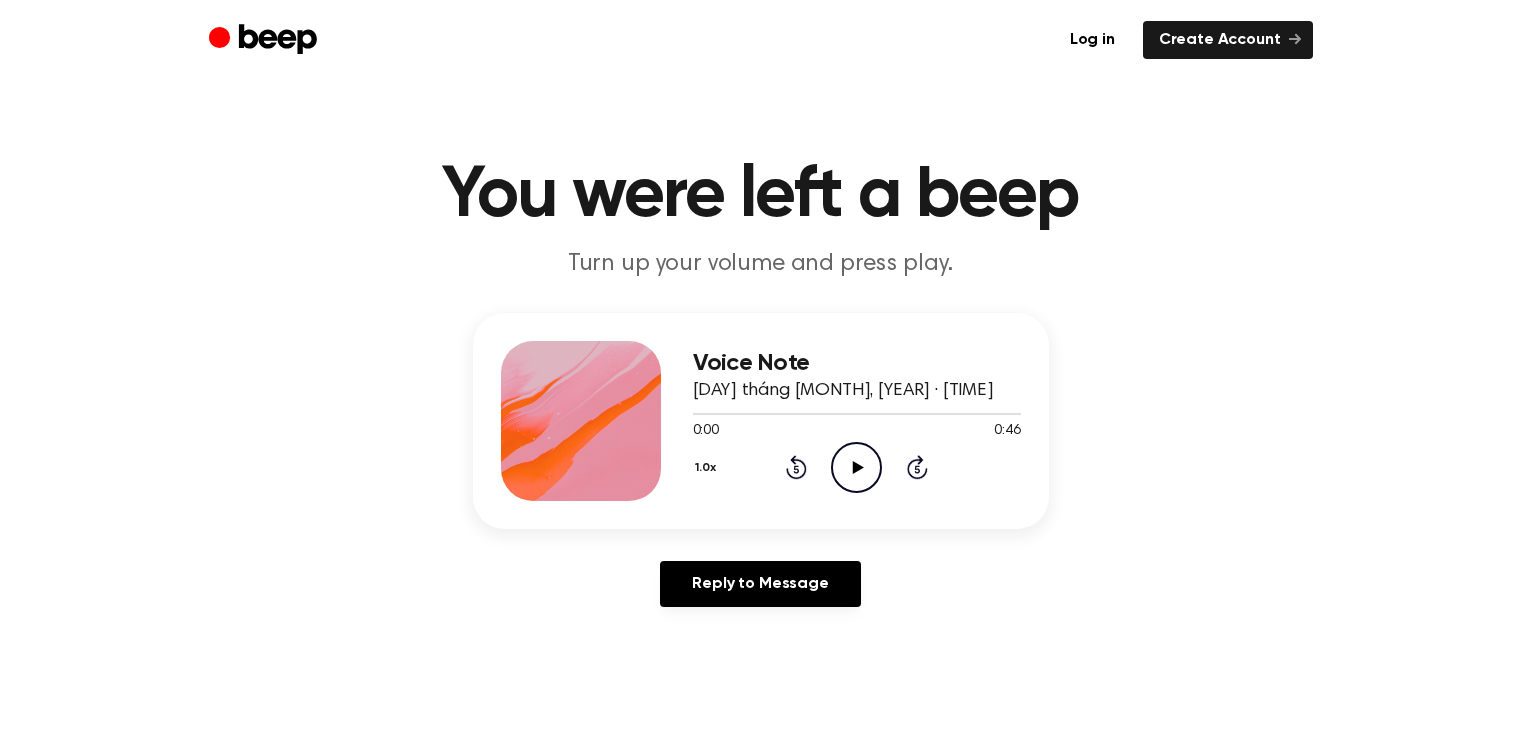 scroll, scrollTop: 0, scrollLeft: 0, axis: both 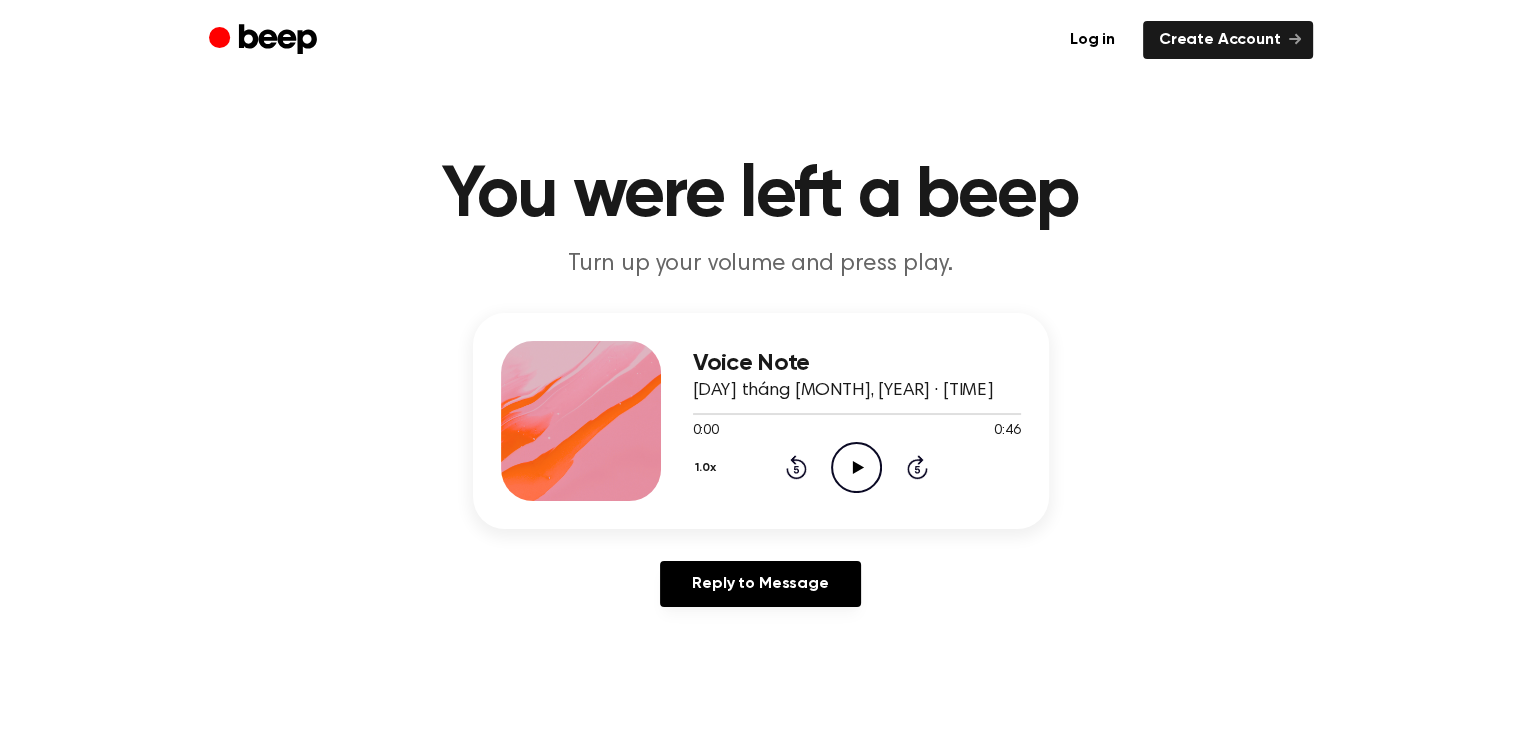 click on "Play Audio" 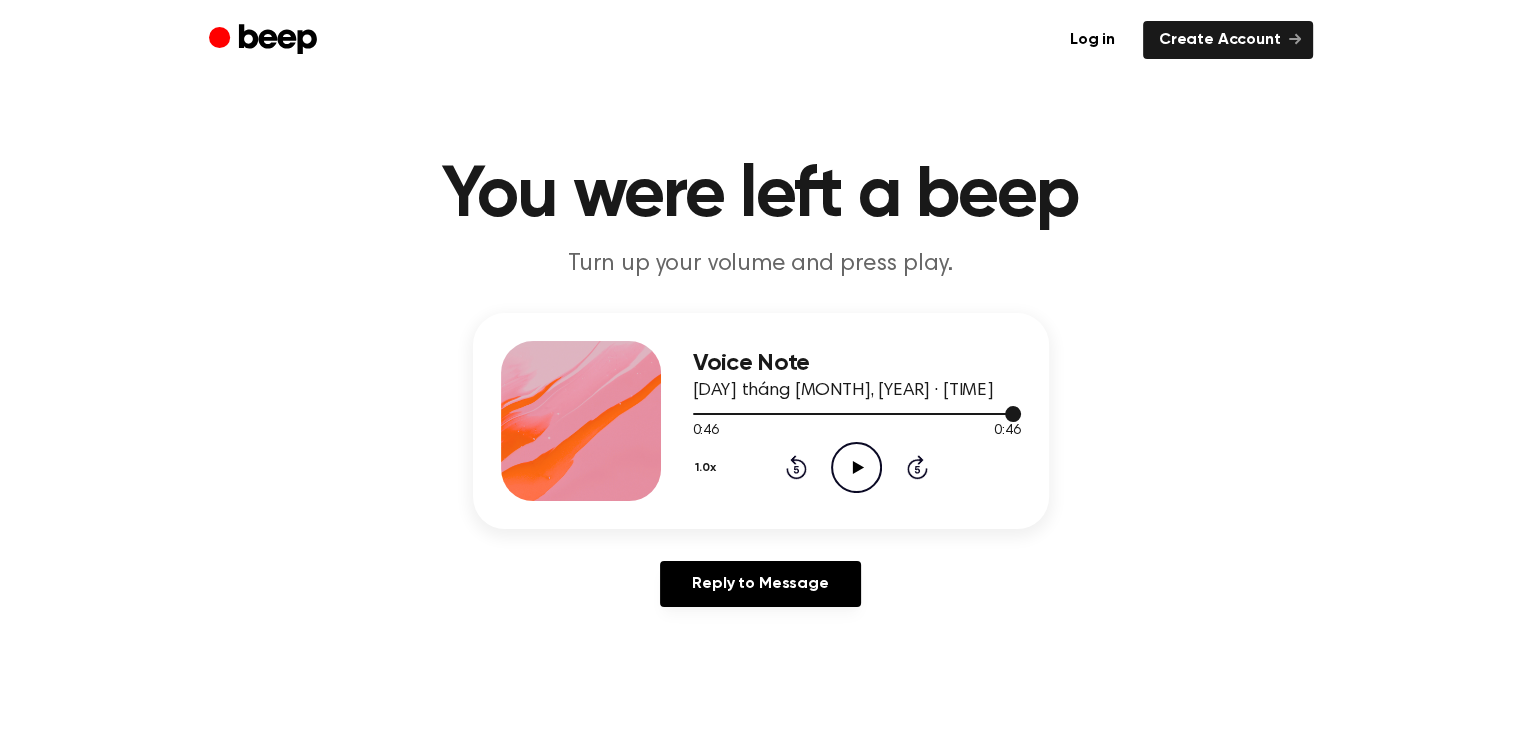 click at bounding box center [857, 413] 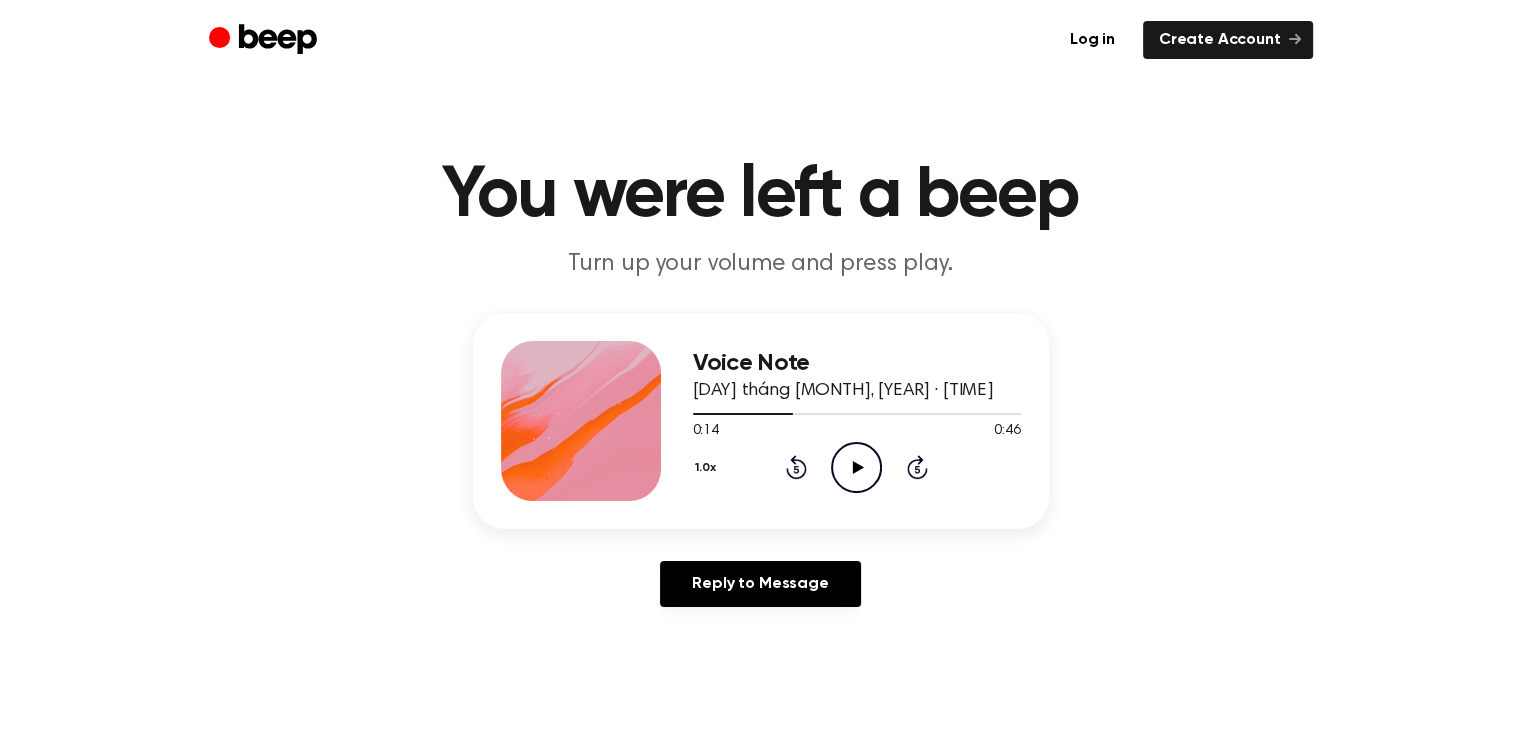 click on "Play Audio" 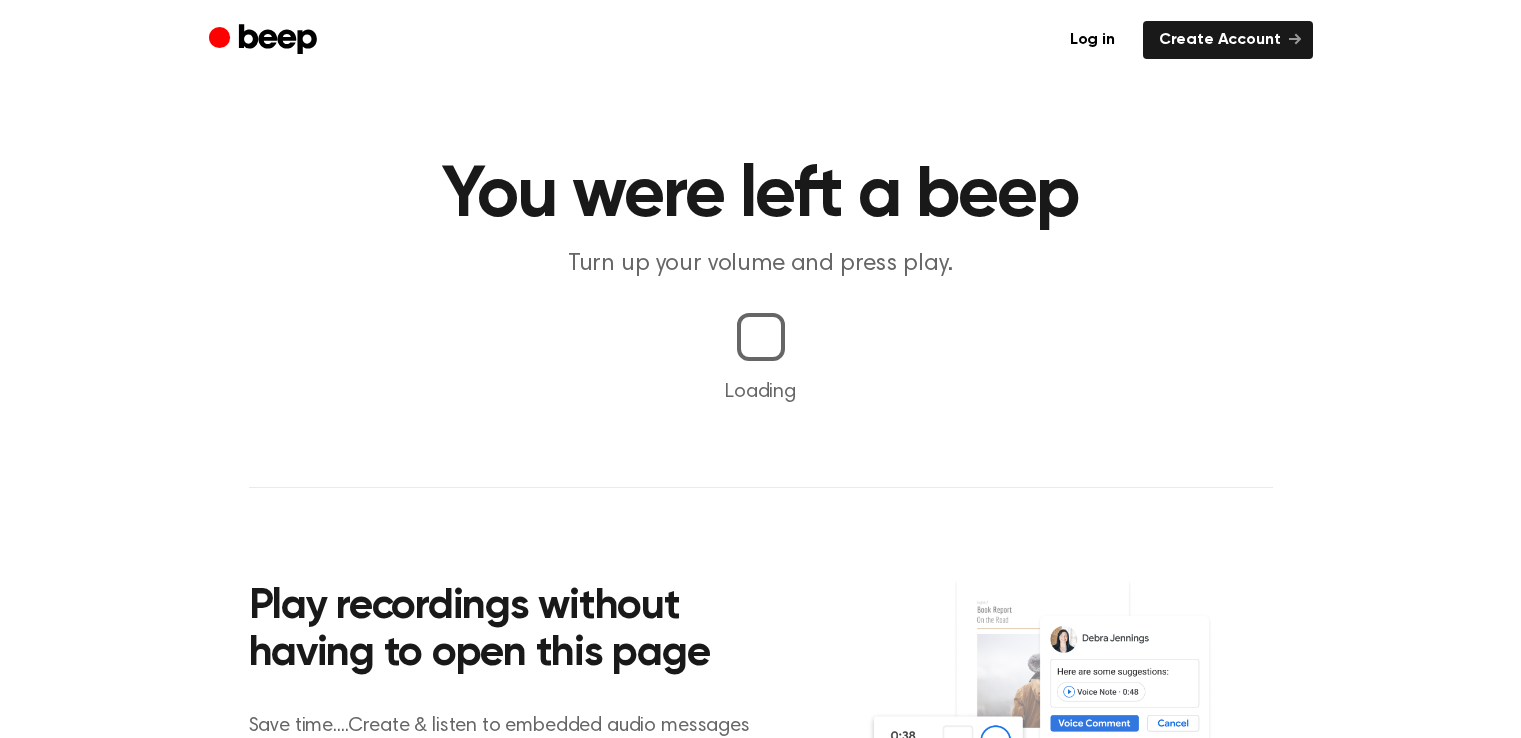 scroll, scrollTop: 0, scrollLeft: 0, axis: both 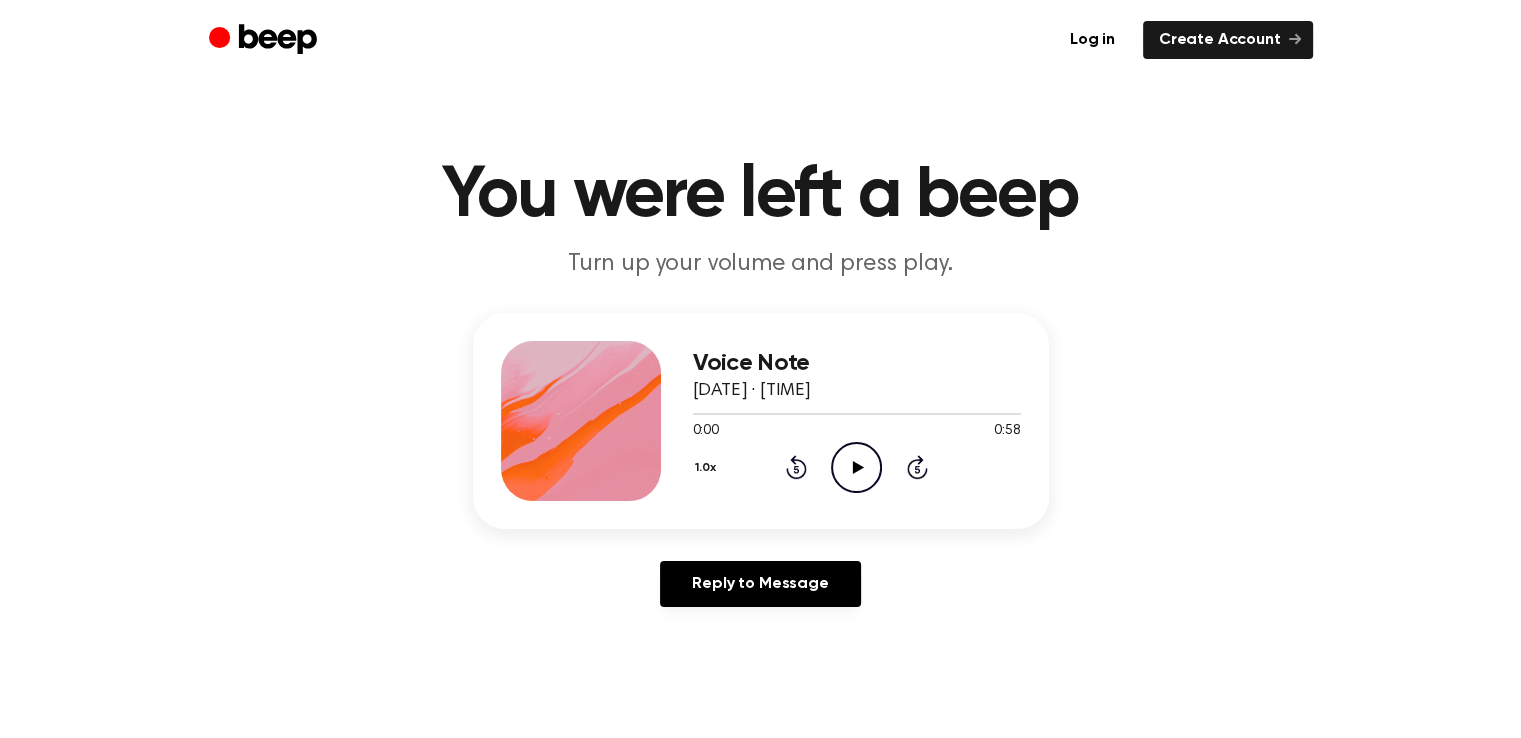 click on "Play Audio" 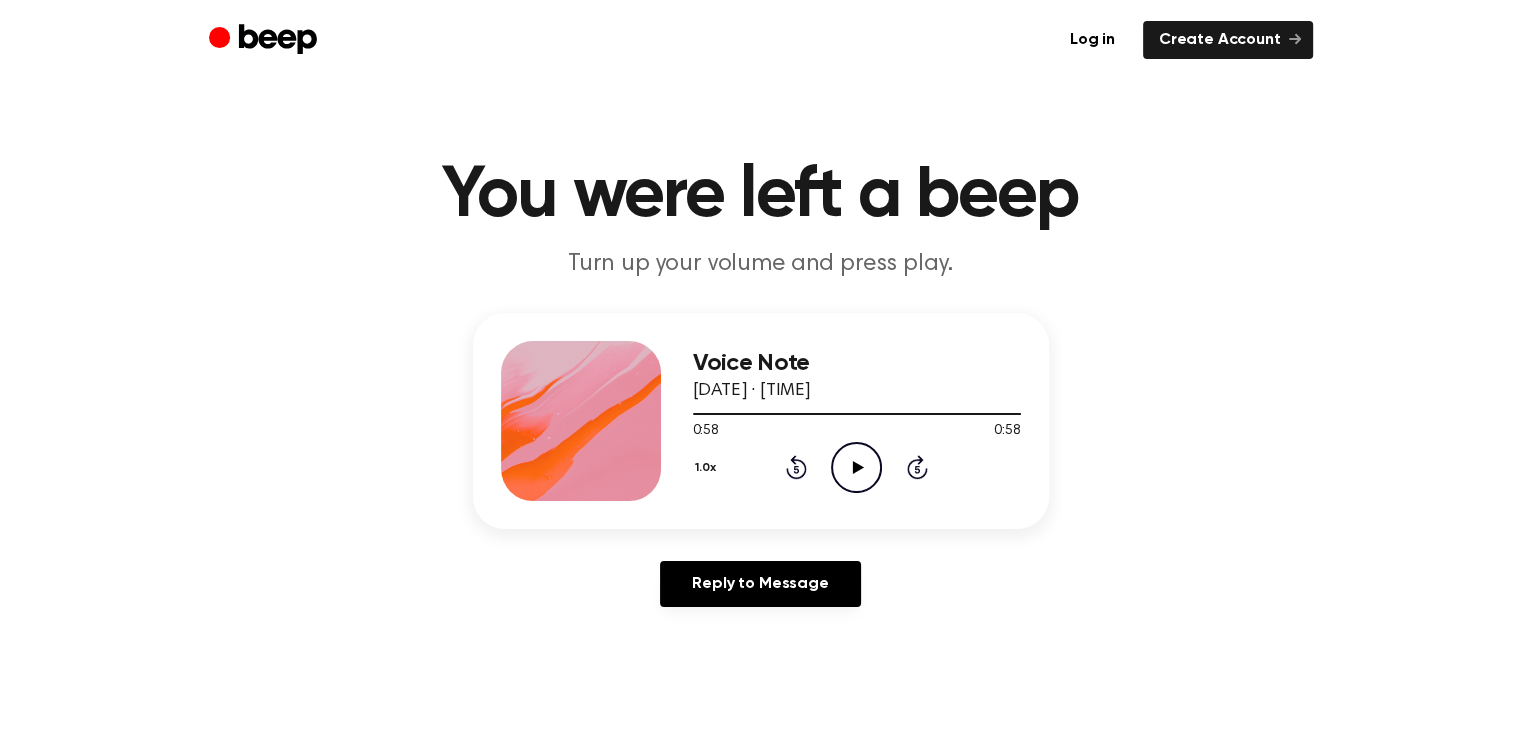 click on "Play Audio" 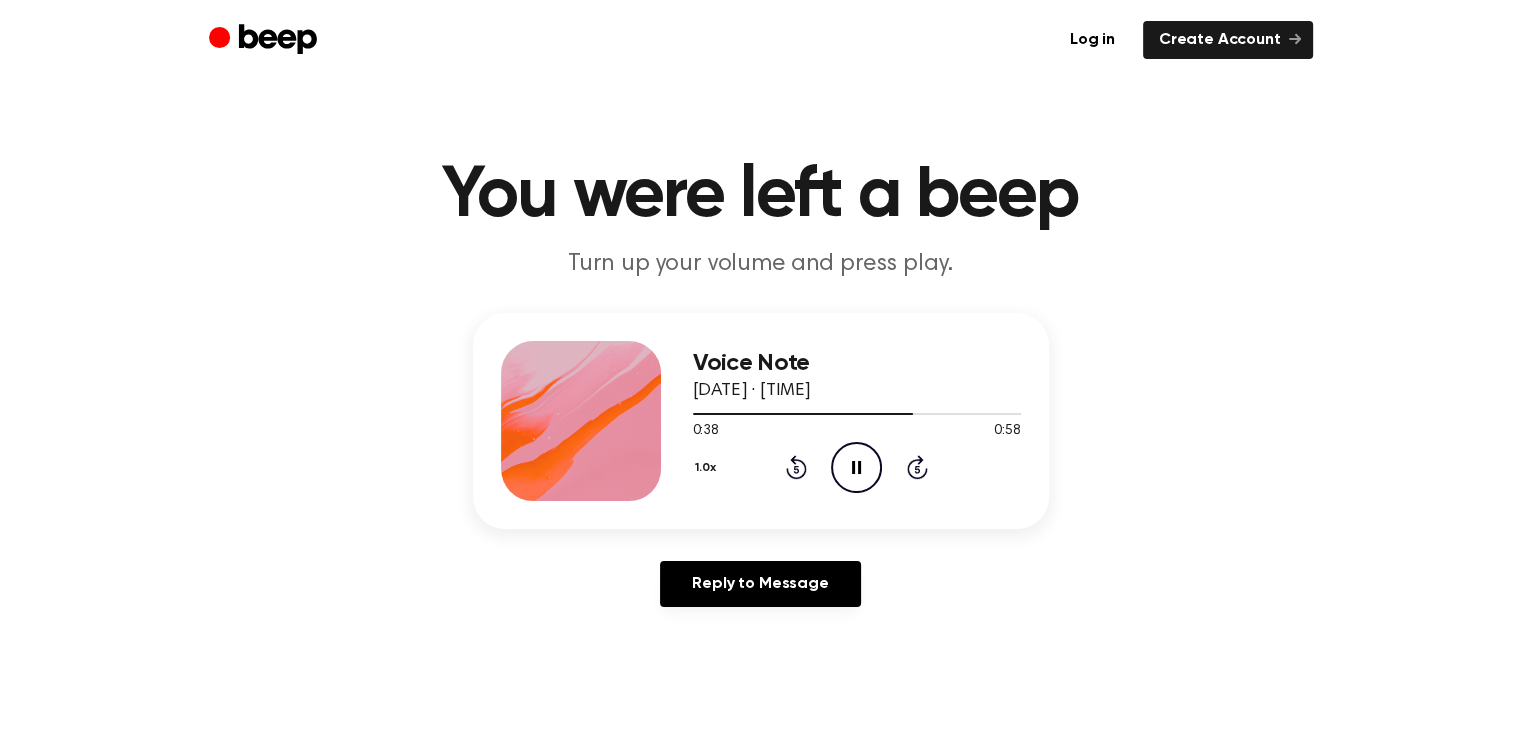 click on "Pause Audio" 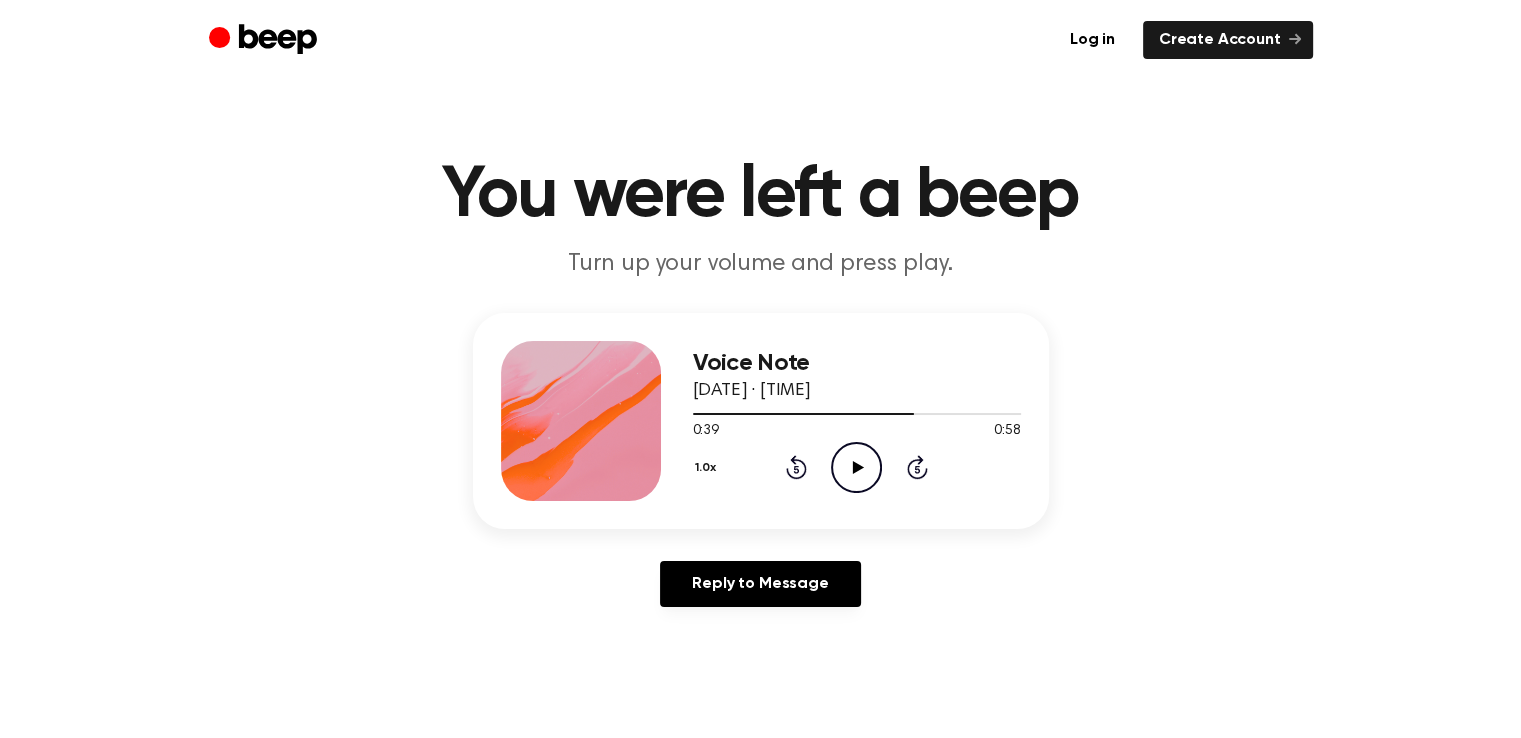 click 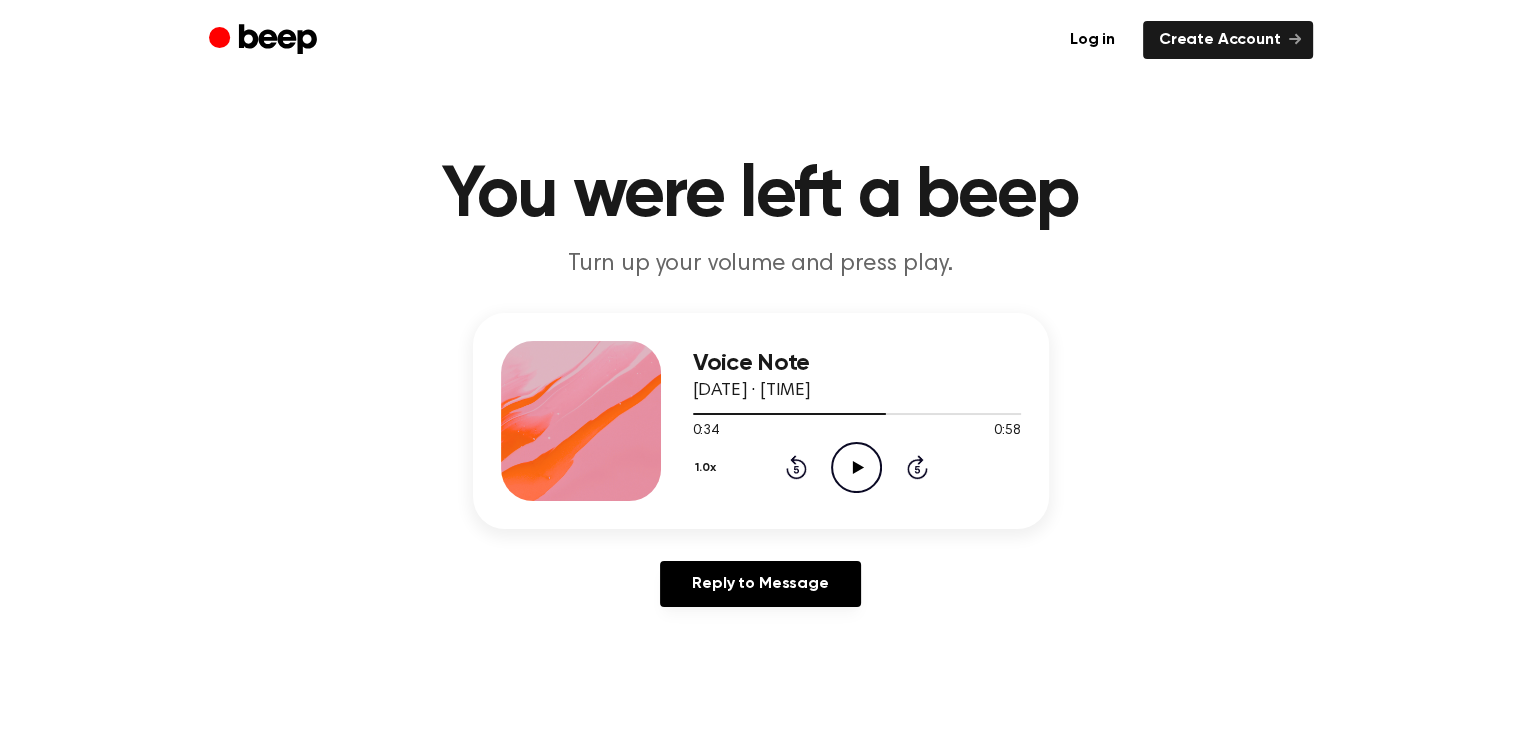 click on "Play Audio" 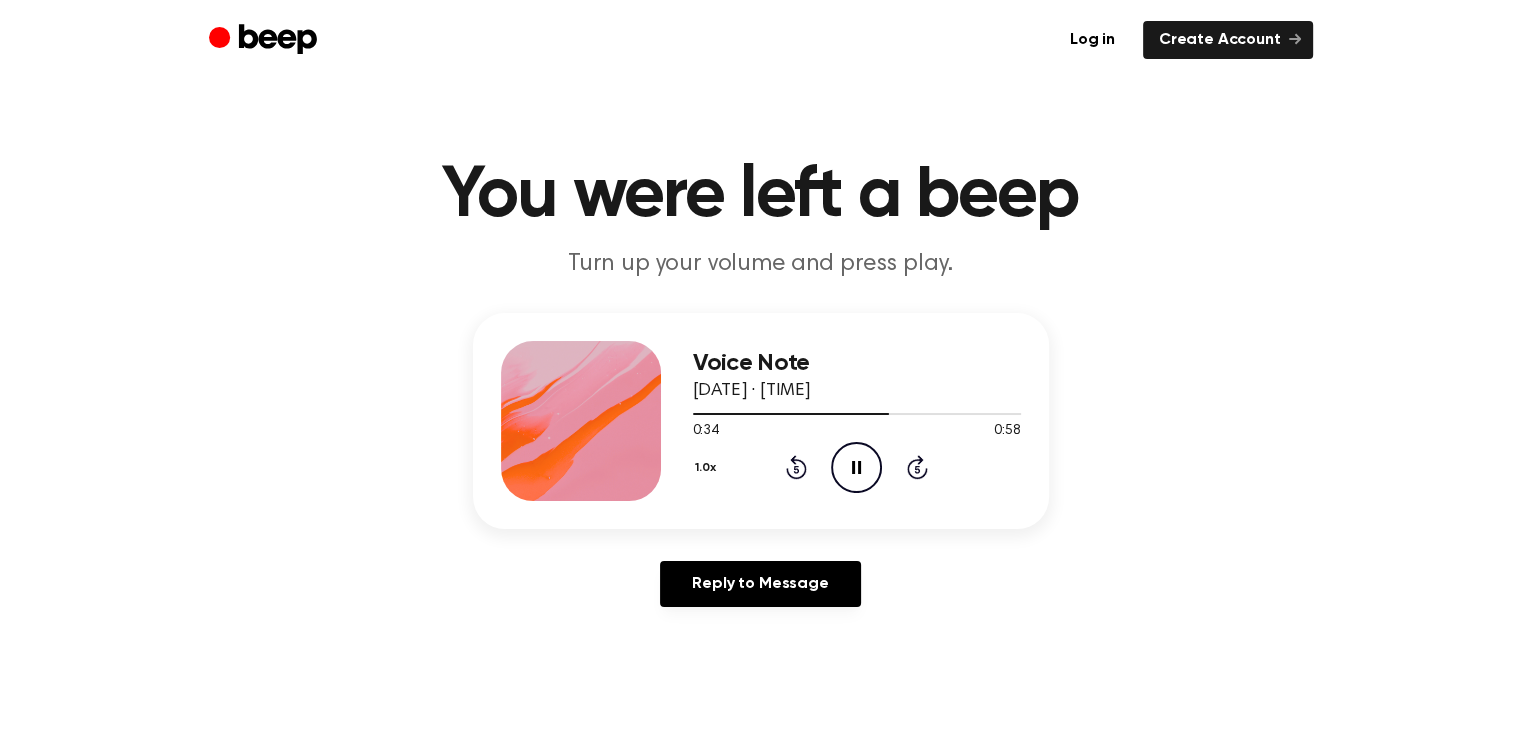 click 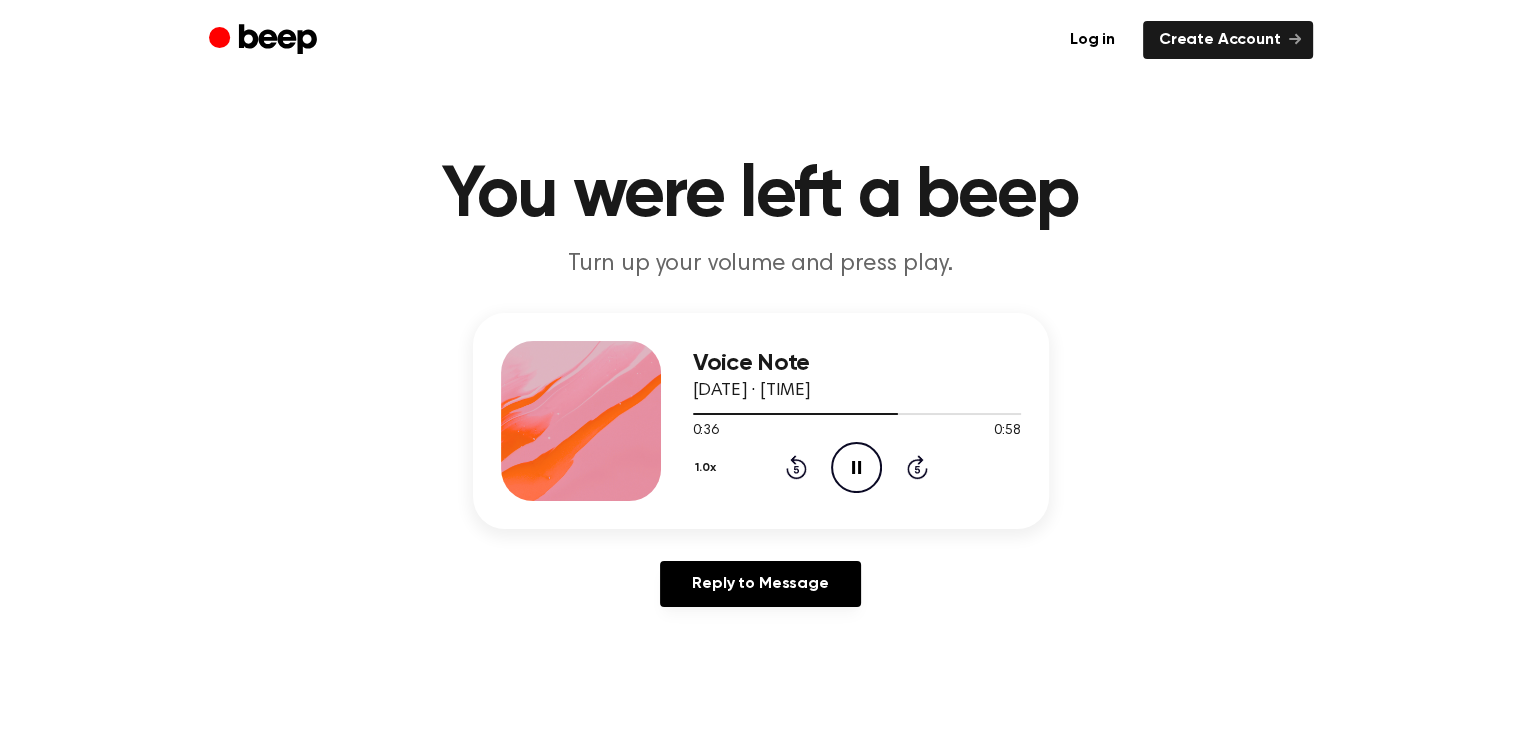 click on "Rewind 5 seconds" 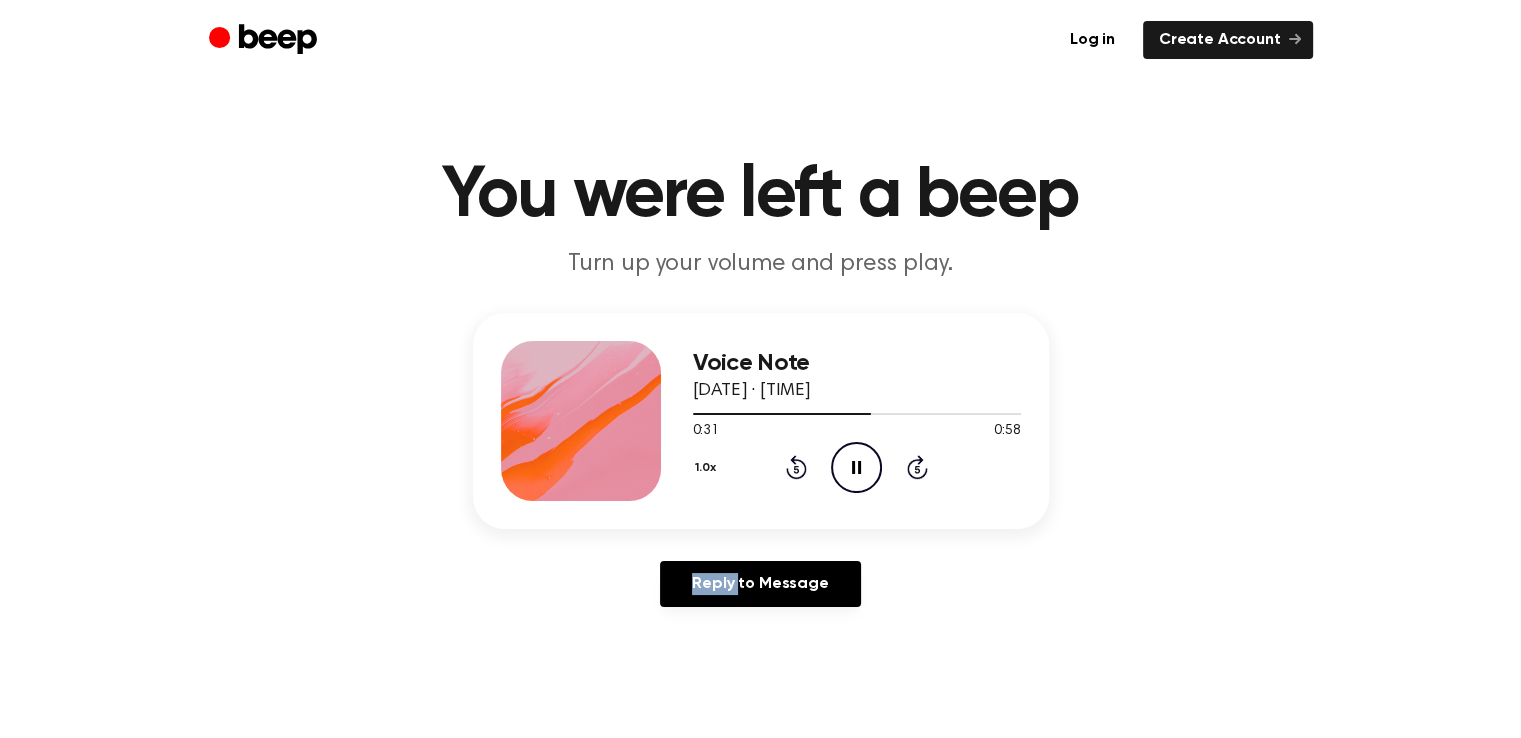 click on "Rewind 5 seconds" 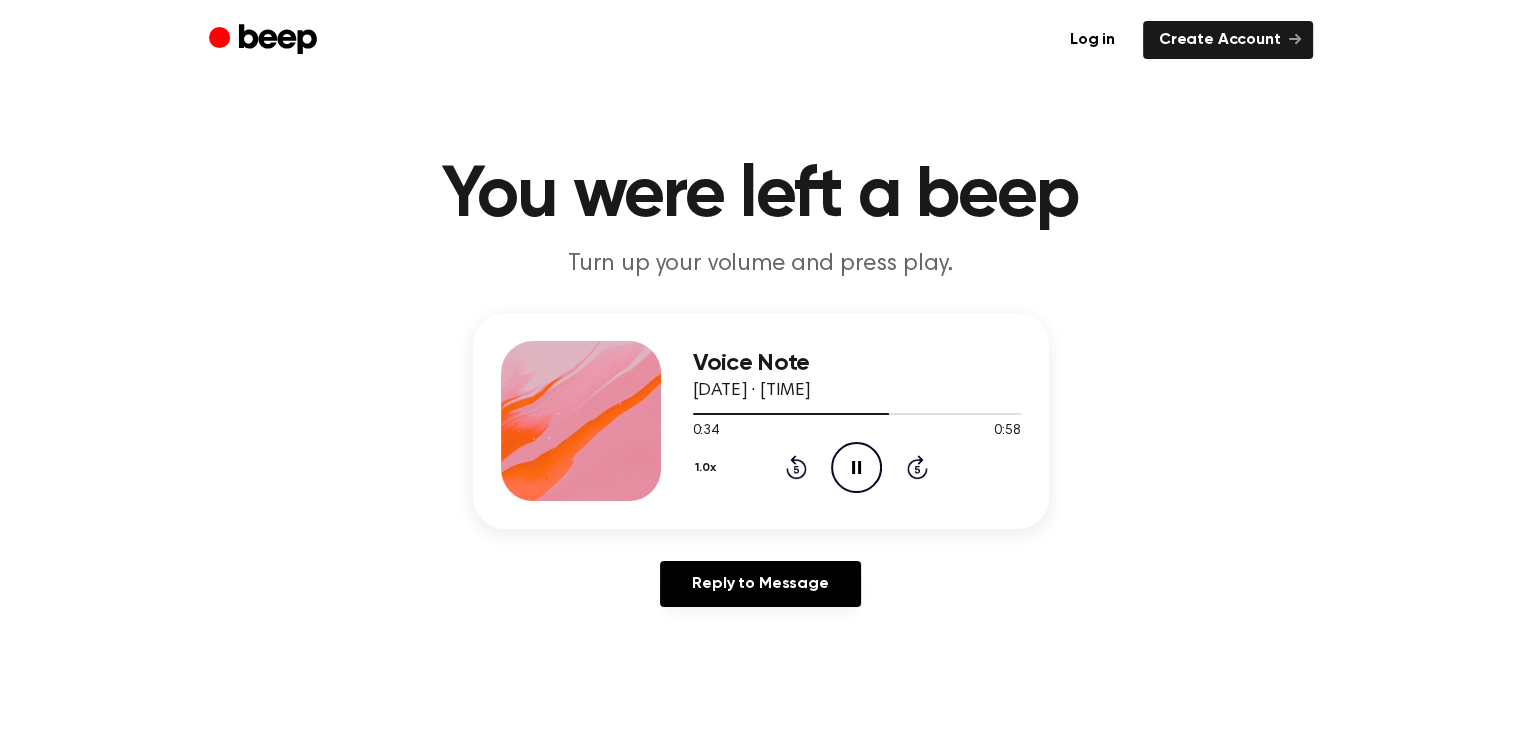 click on "Rewind 5 seconds" 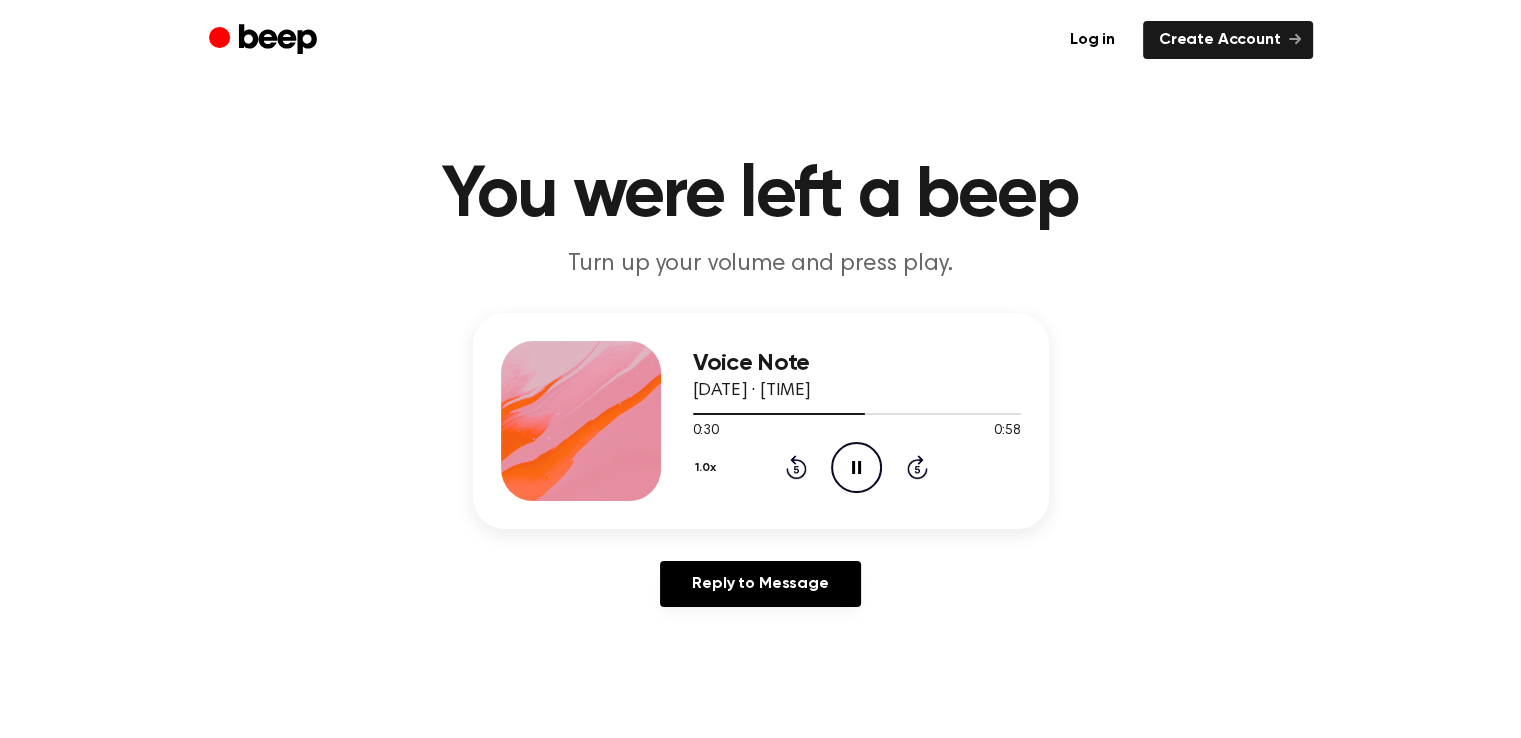 click on "Rewind 5 seconds" 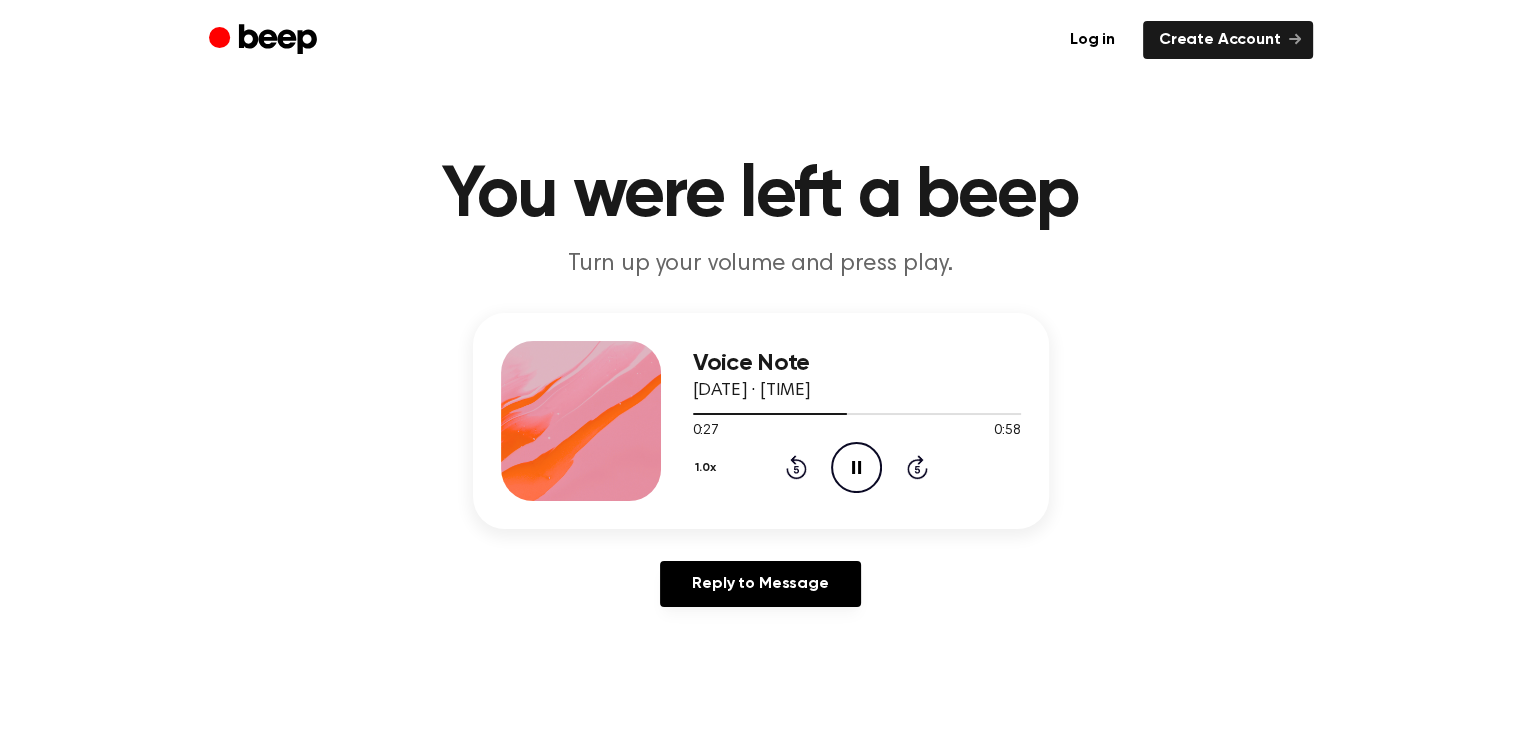 click on "1.0x Rewind 5 seconds Pause Audio Skip 5 seconds" at bounding box center (857, 467) 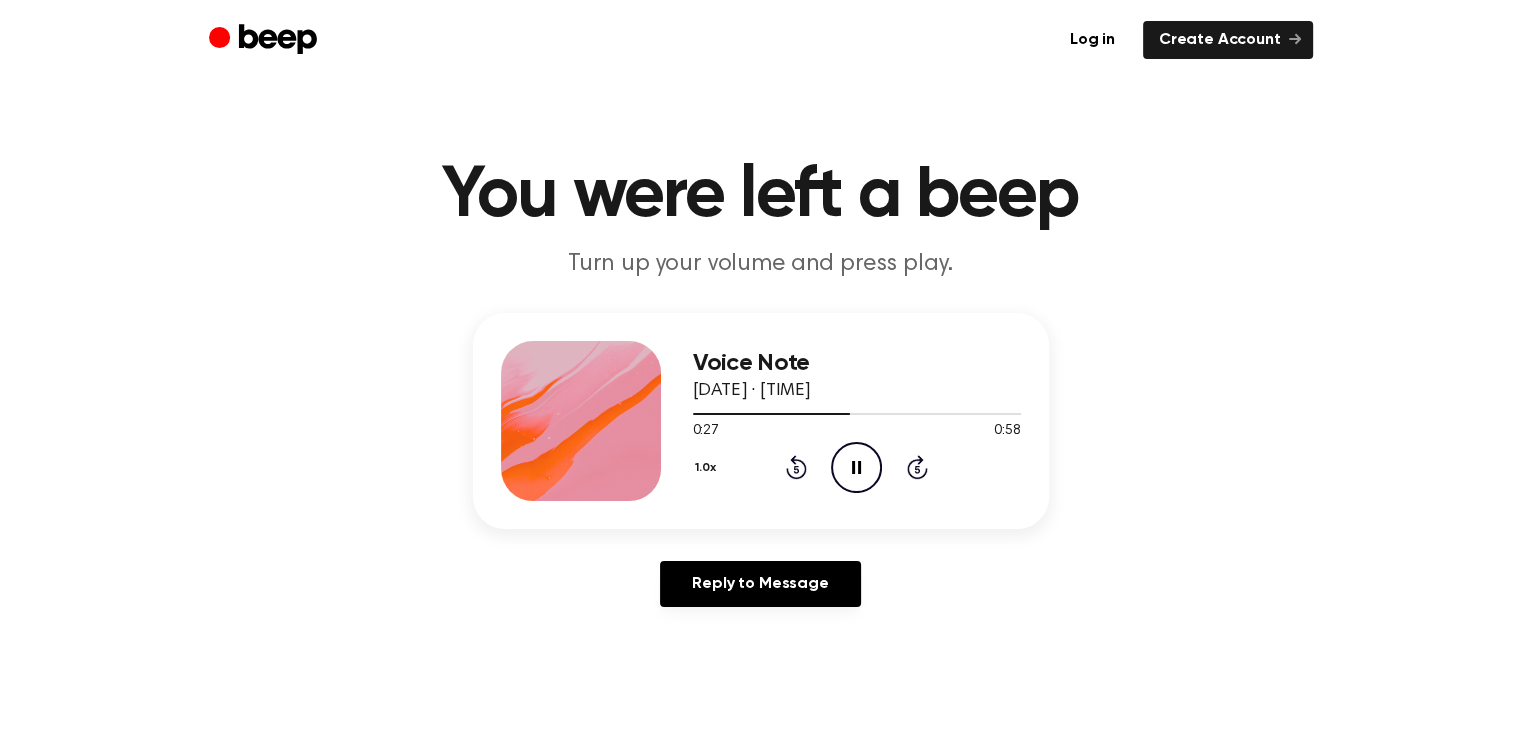 click on "Rewind 5 seconds" 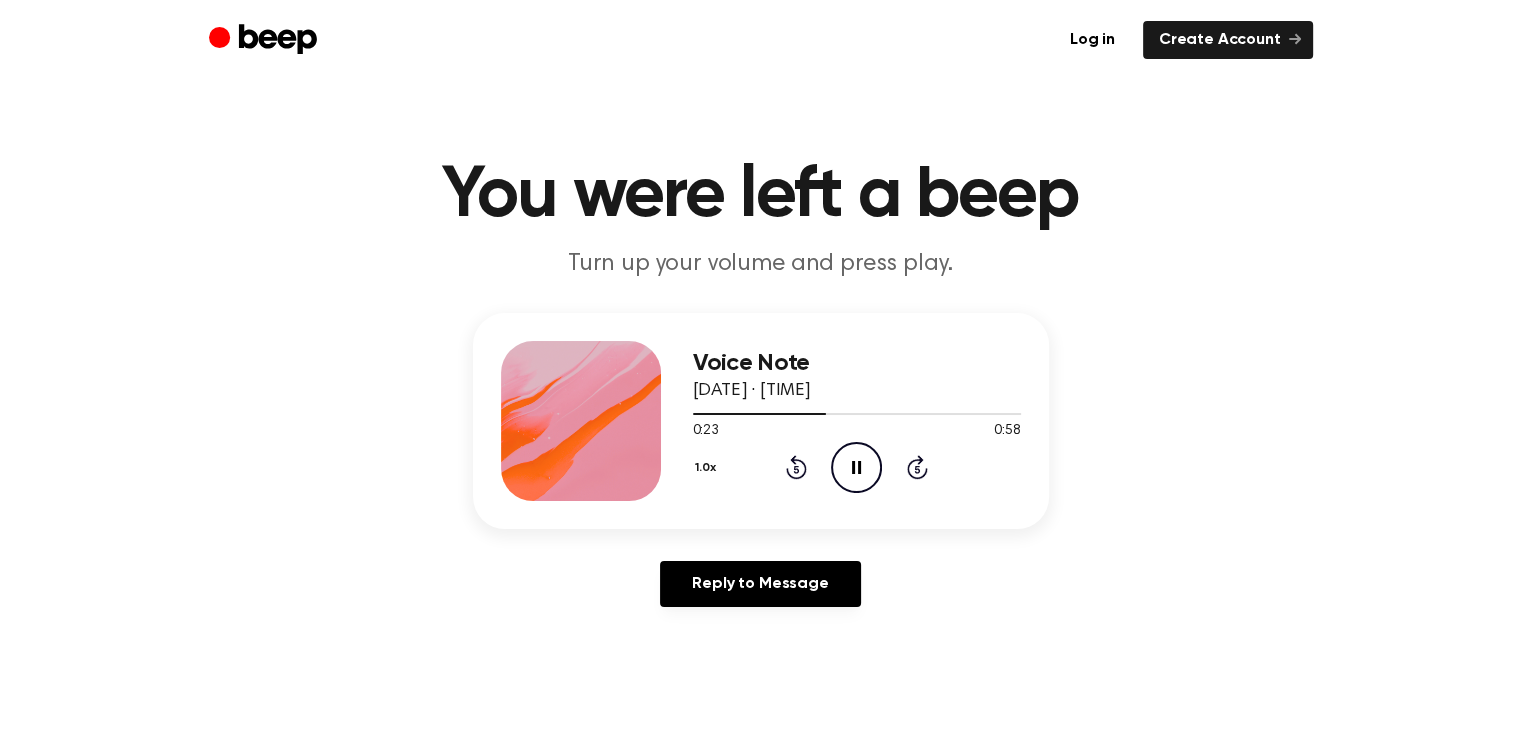 click on "Rewind 5 seconds" 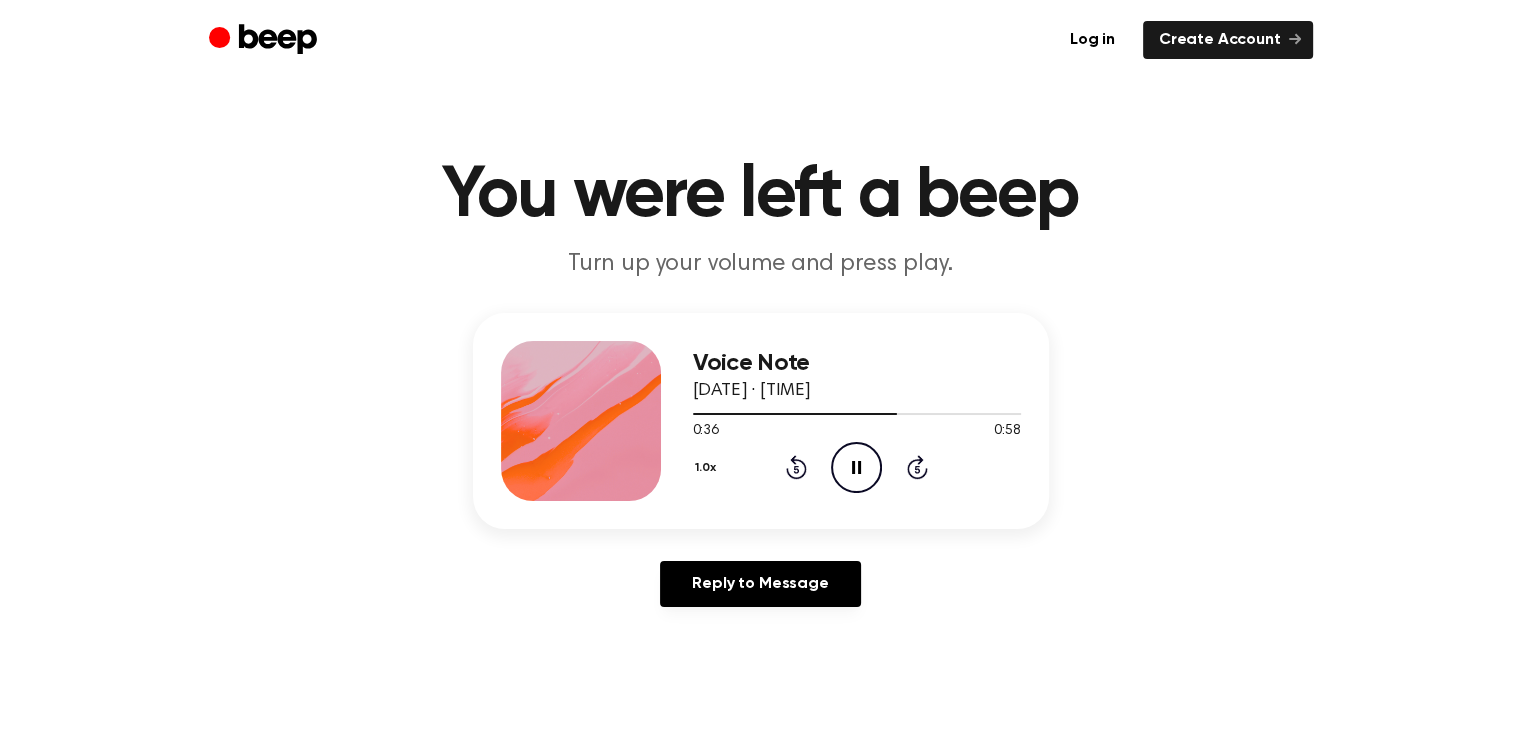click on "Pause Audio" 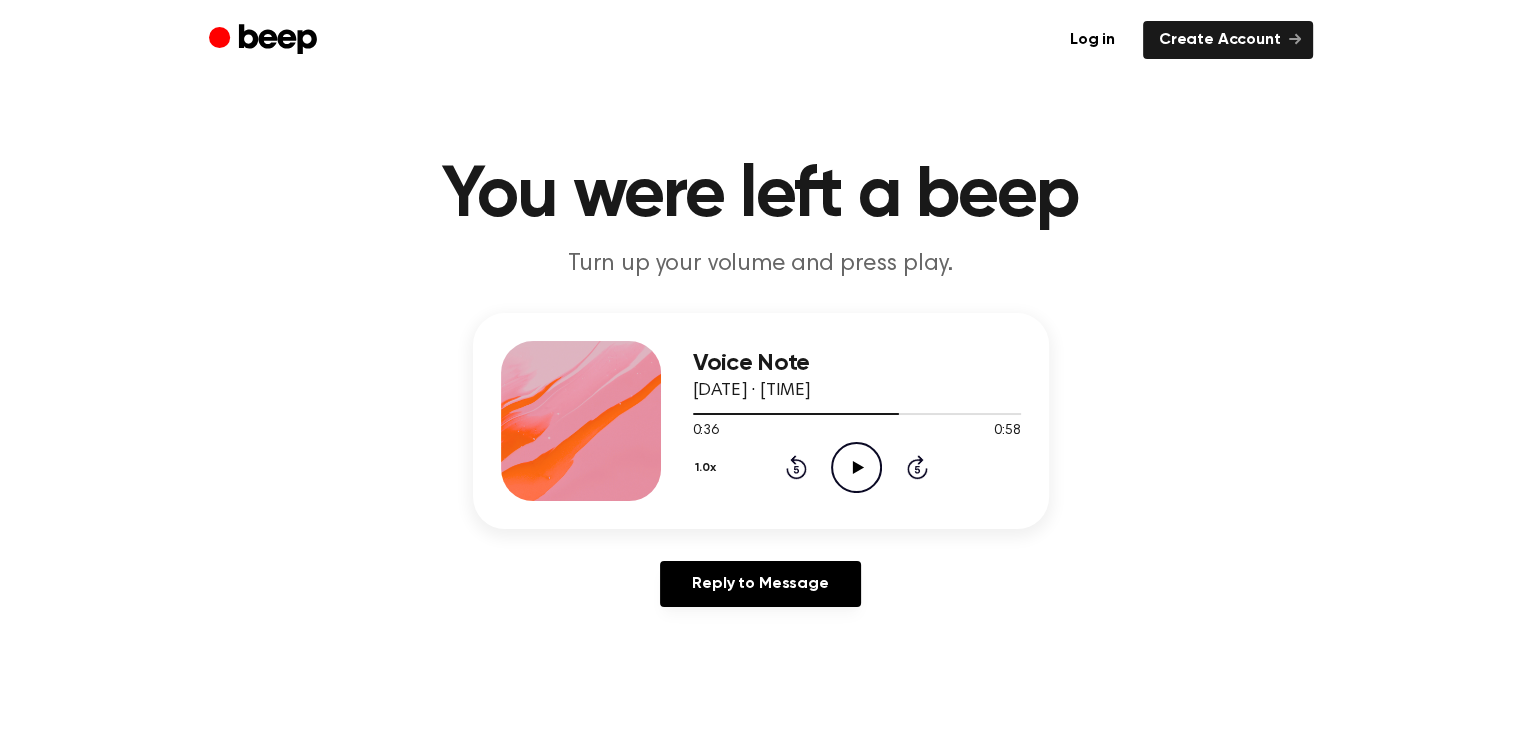 click on "Rewind 5 seconds" 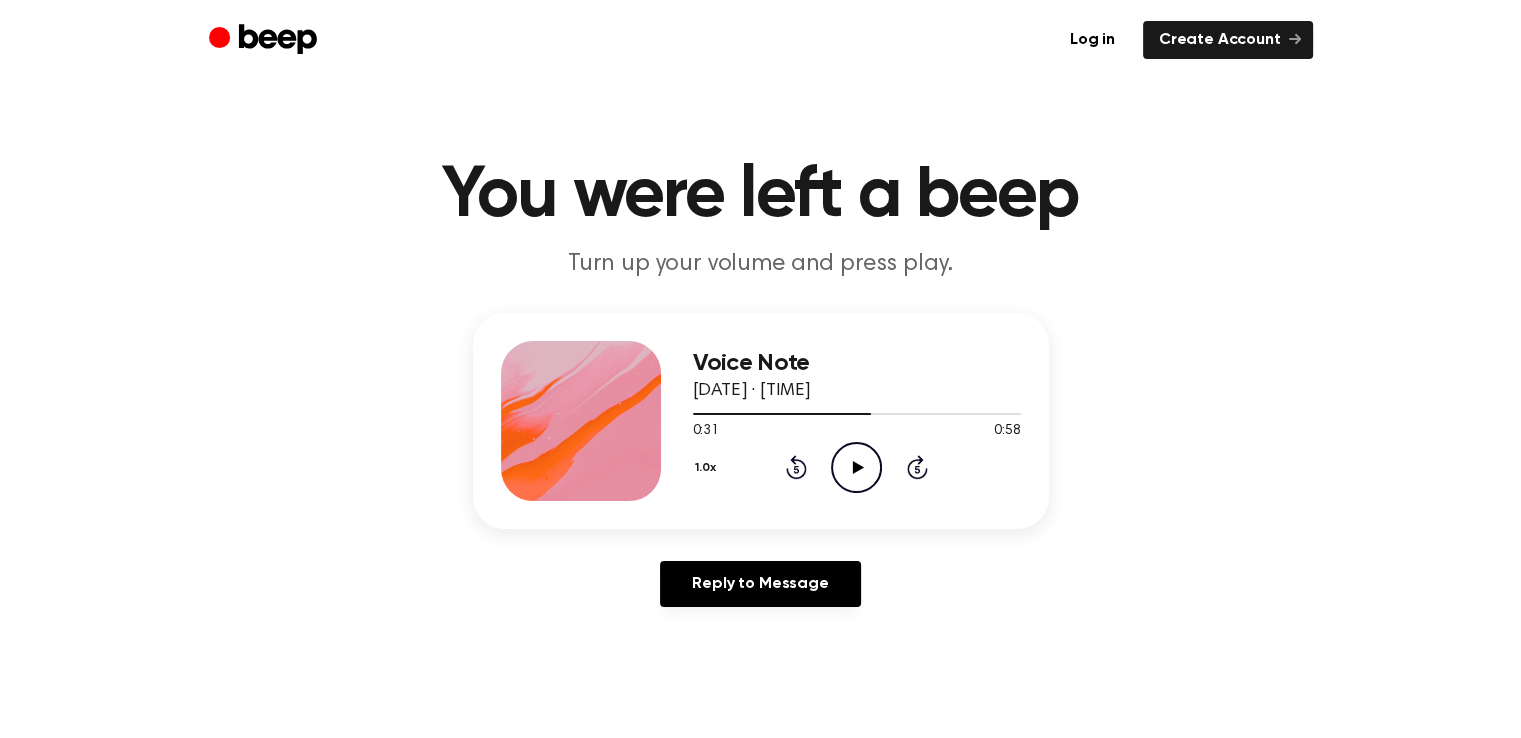 click on "Play Audio" 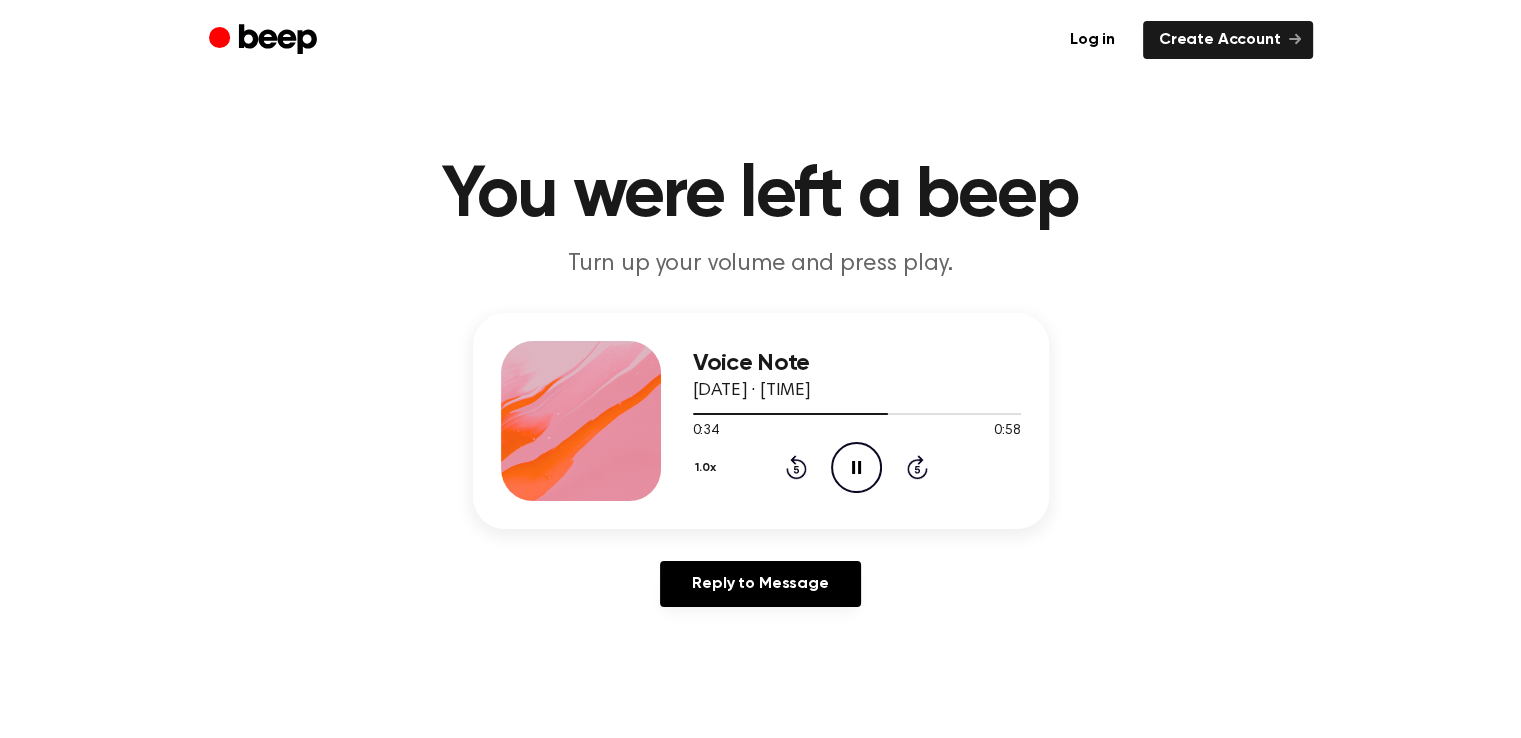 click on "Rewind 5 seconds" 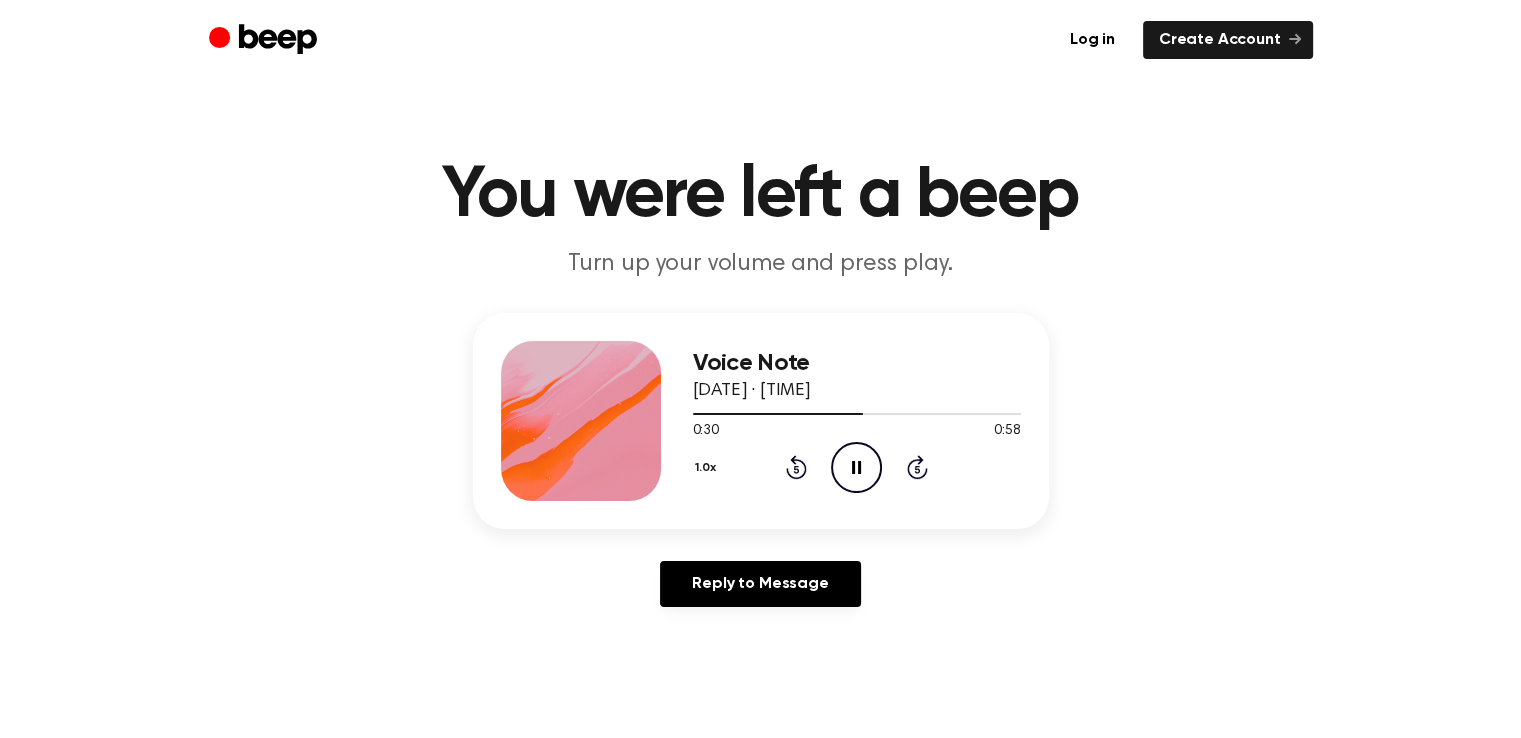 click on "Rewind 5 seconds" 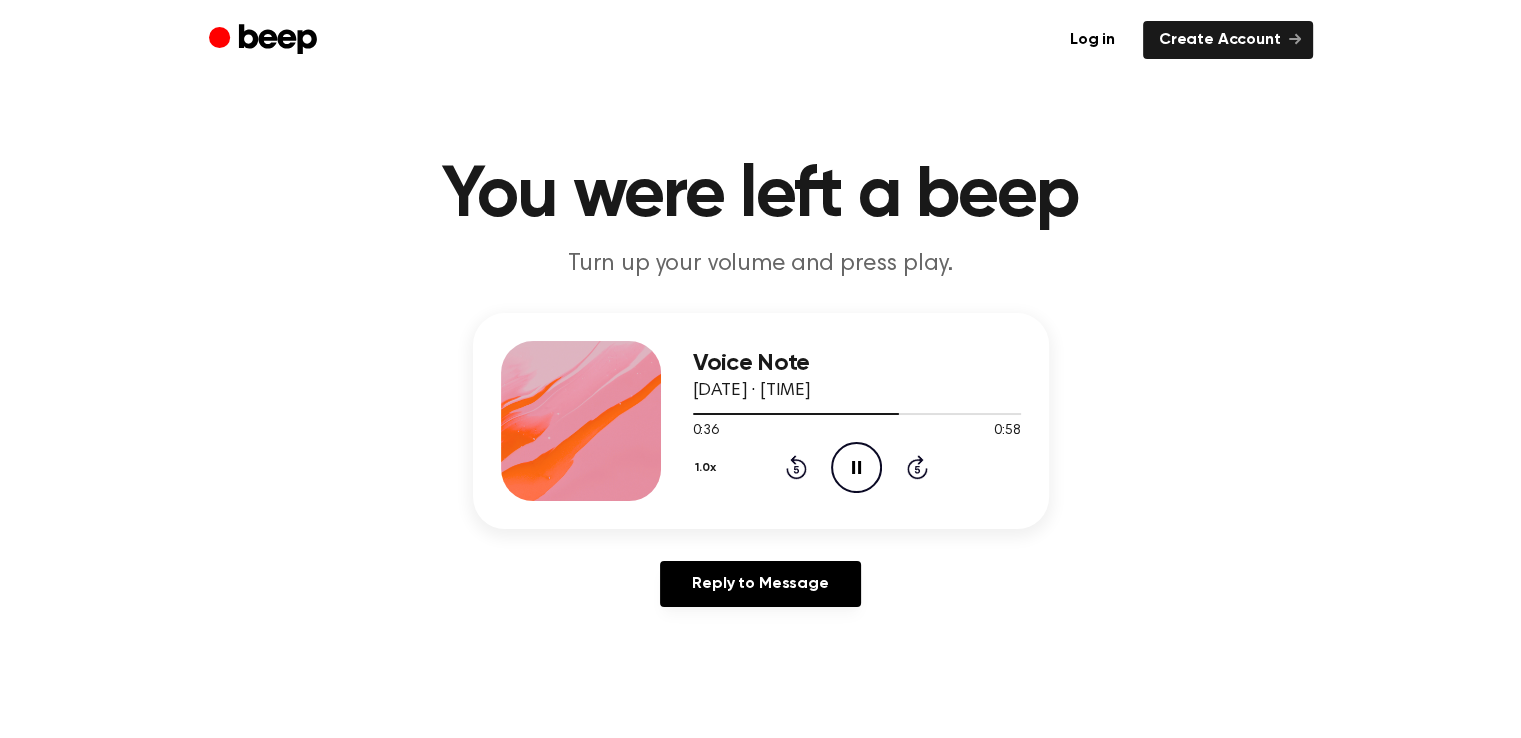 click 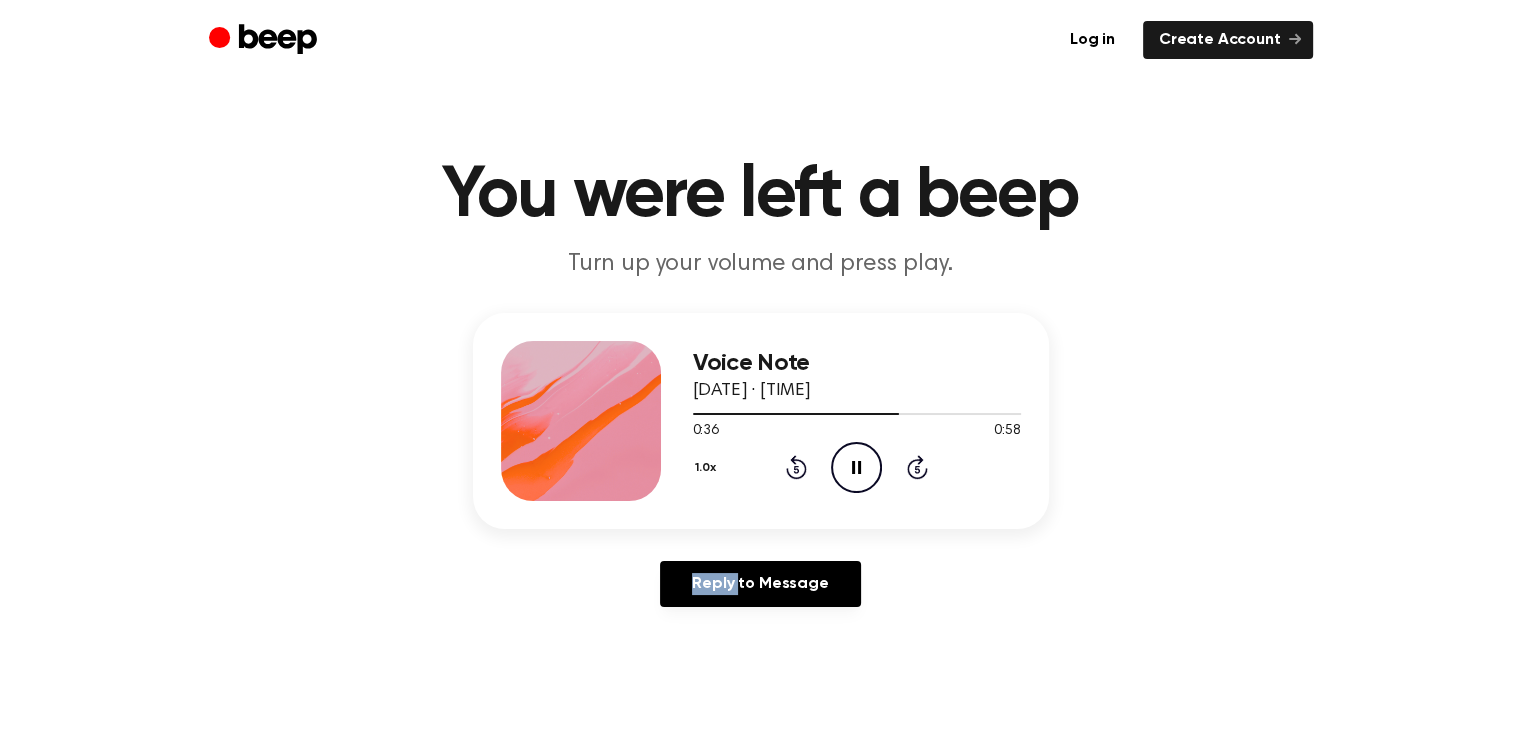 click 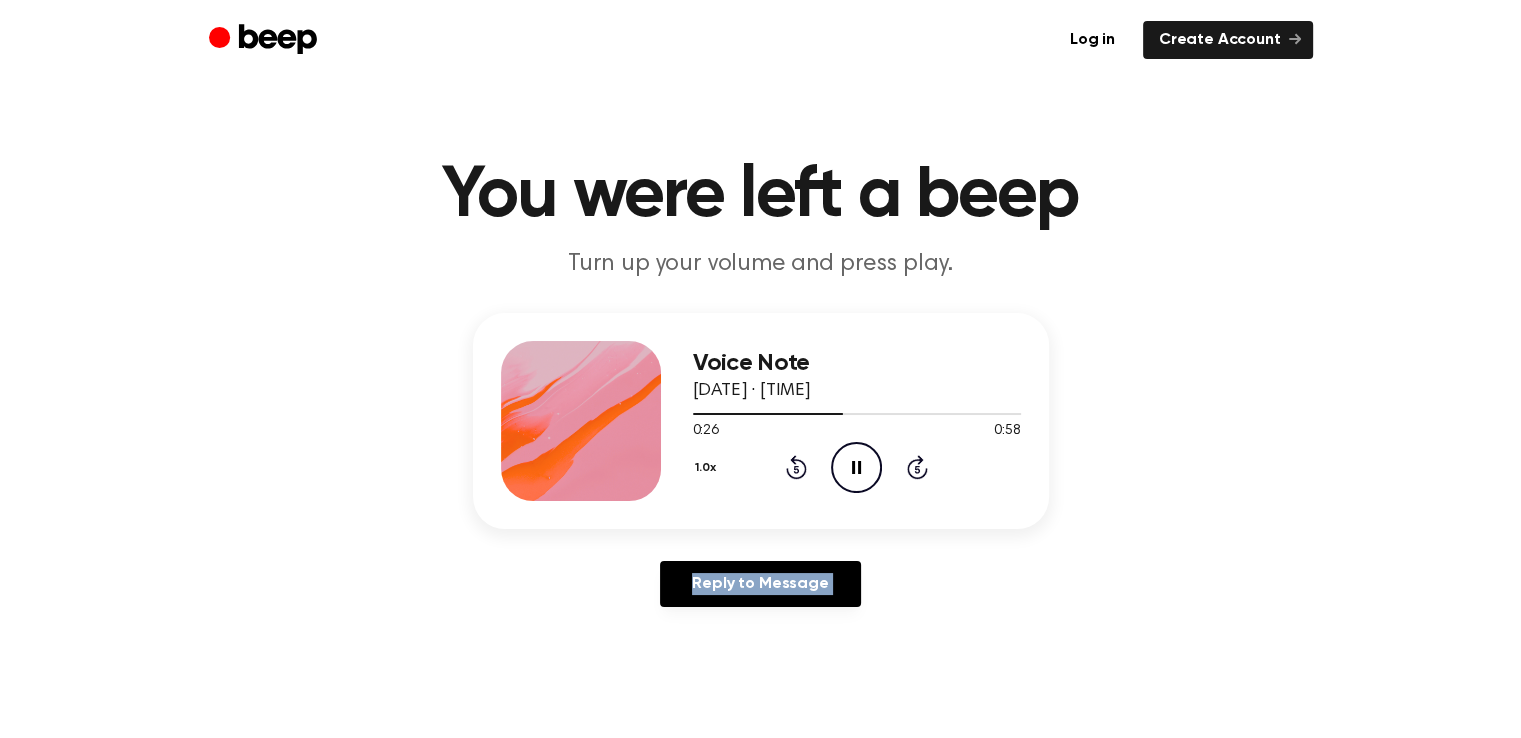click 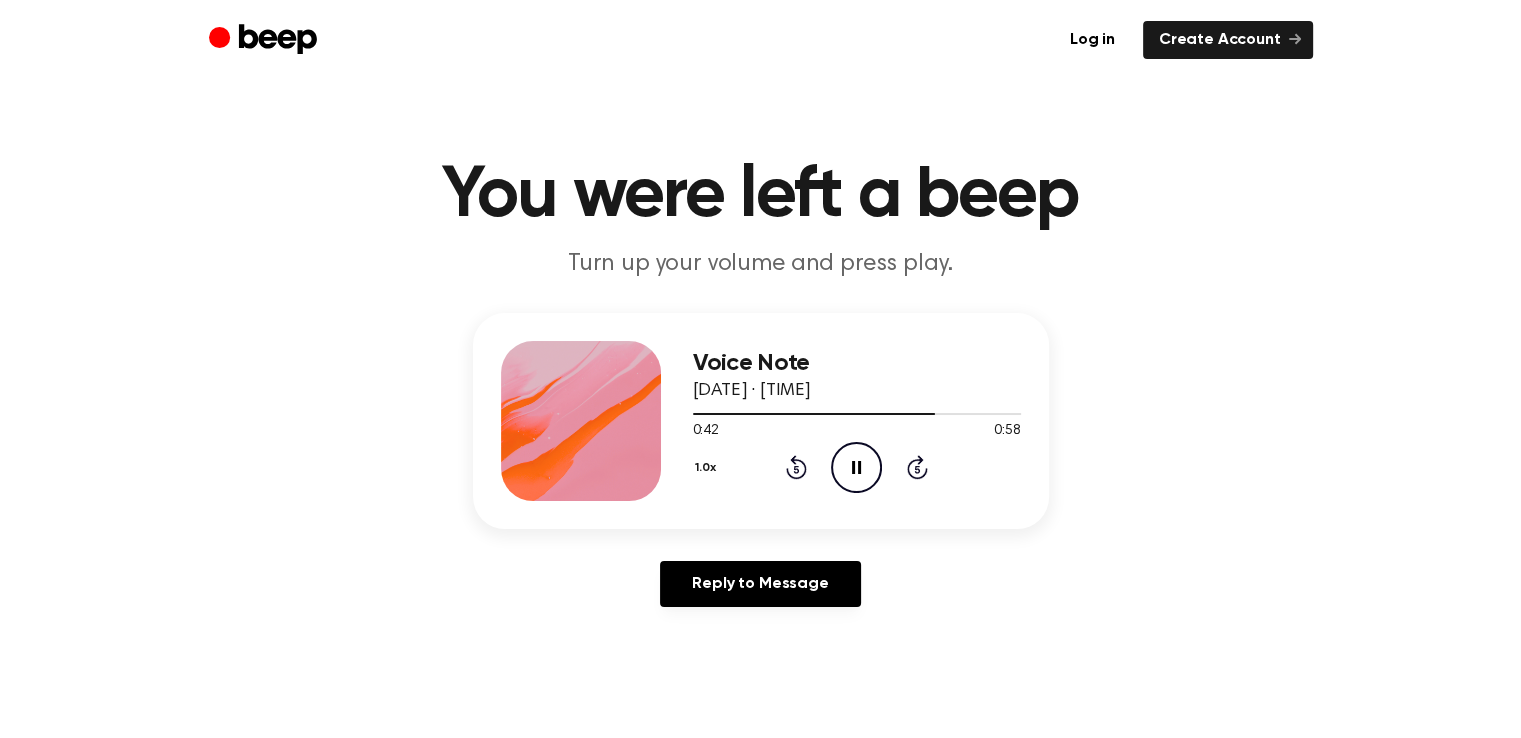 click 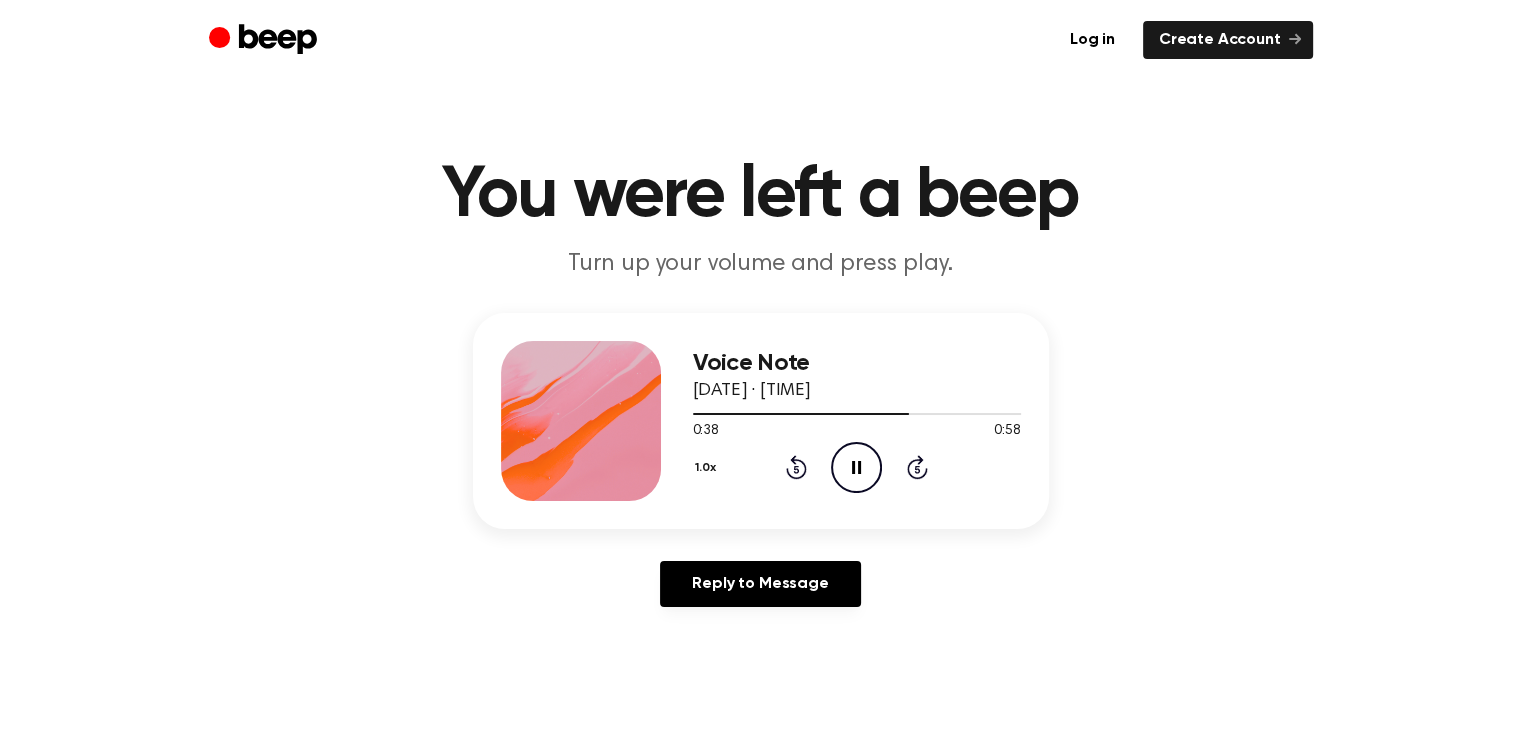 click 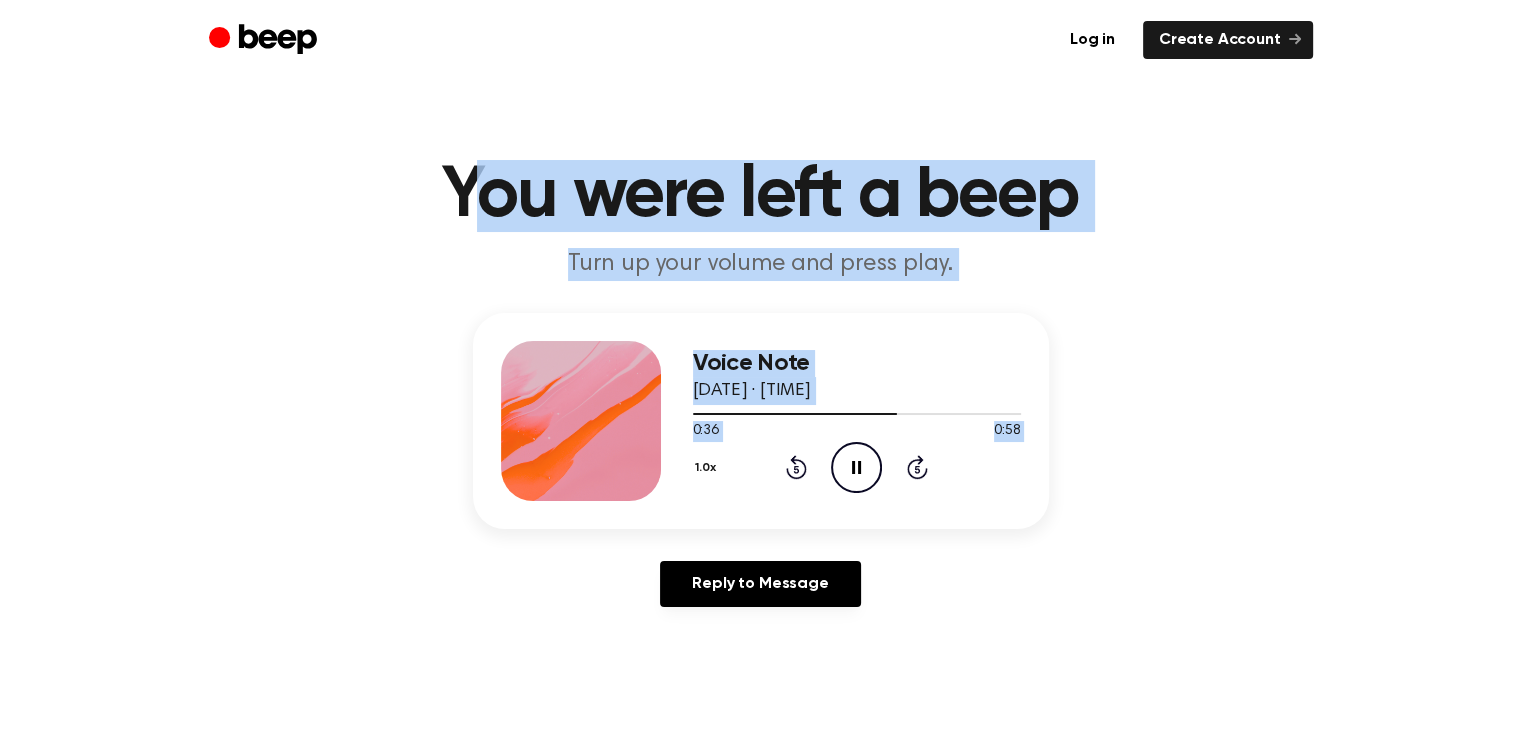 drag, startPoint x: 798, startPoint y: 481, endPoint x: 470, endPoint y: -87, distance: 655.9024 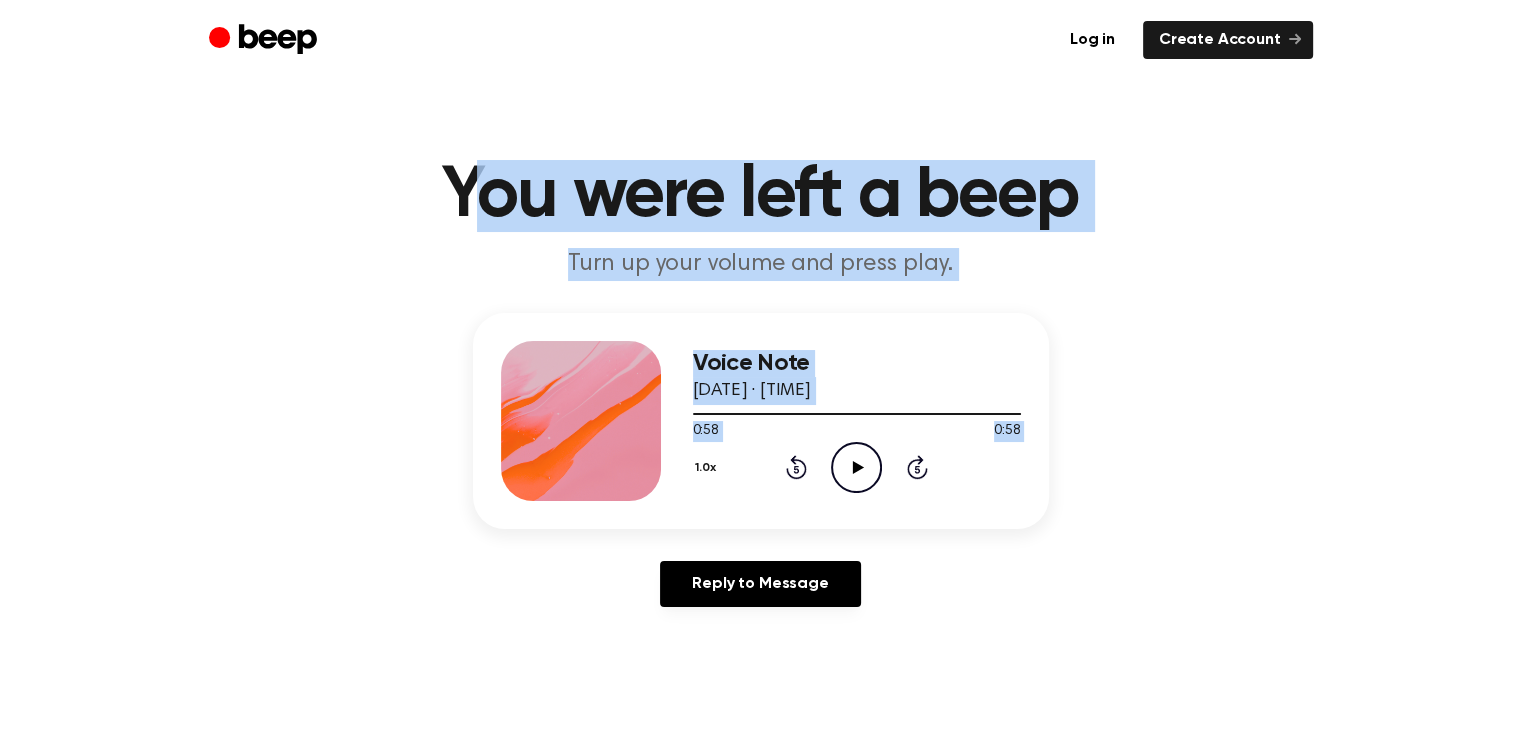 click on "Rewind 5 seconds" 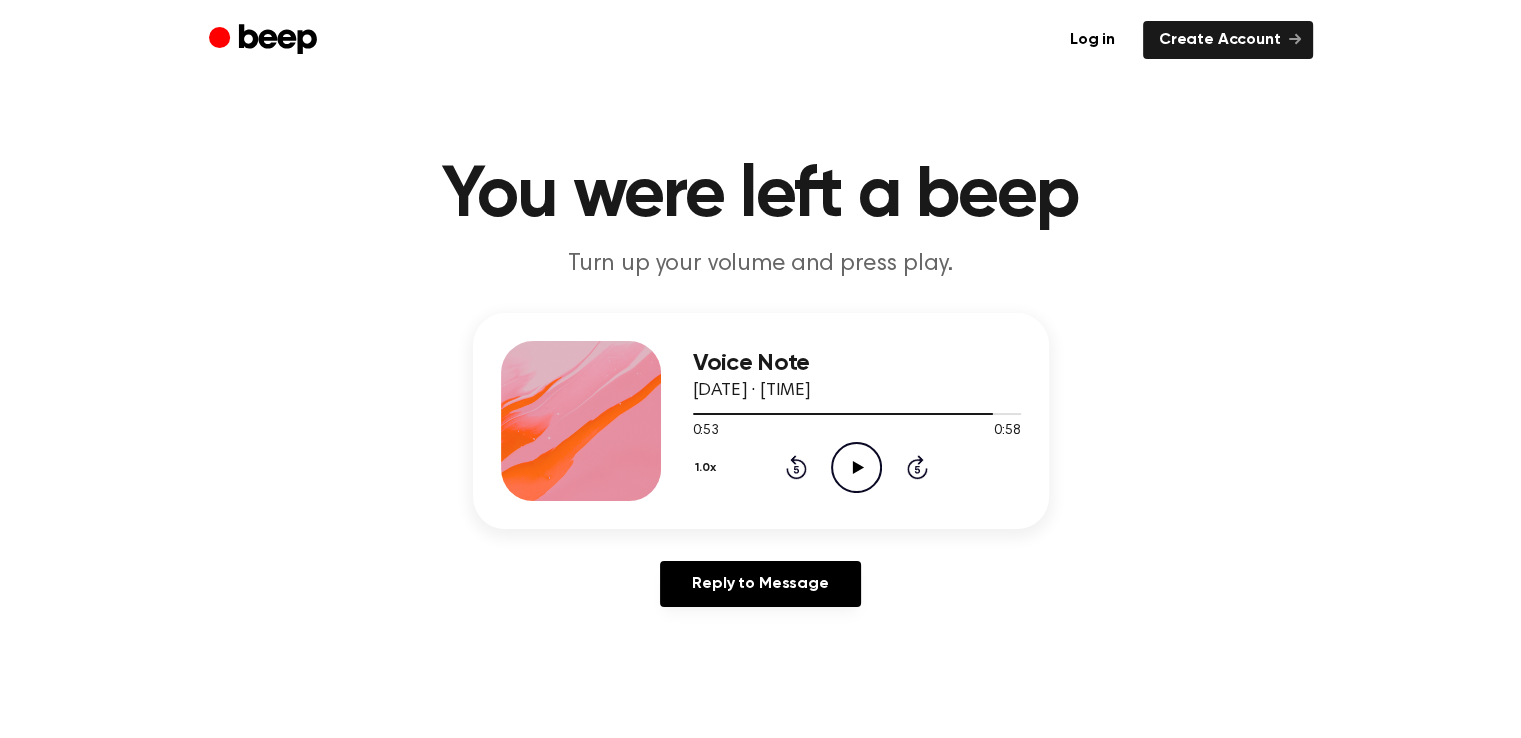 click 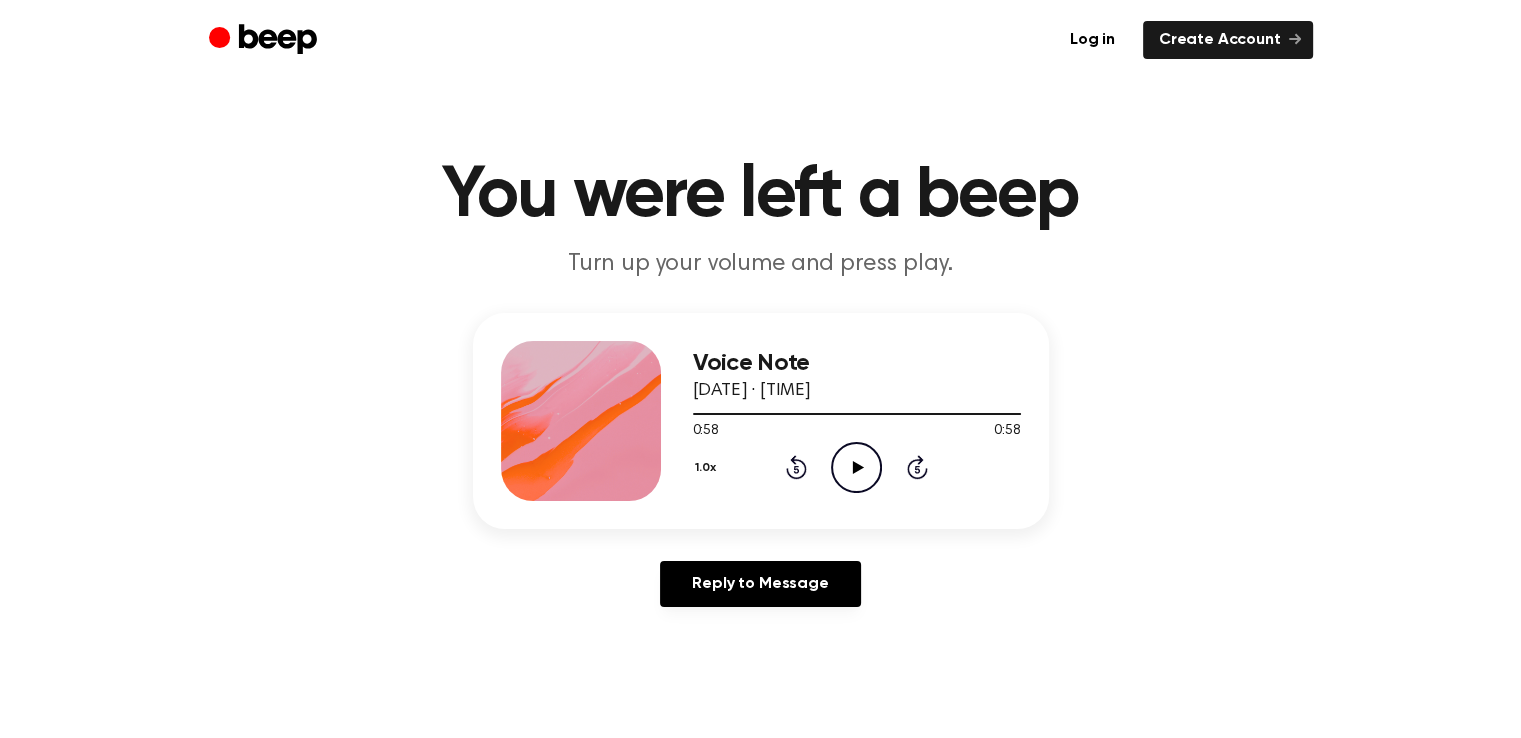 click 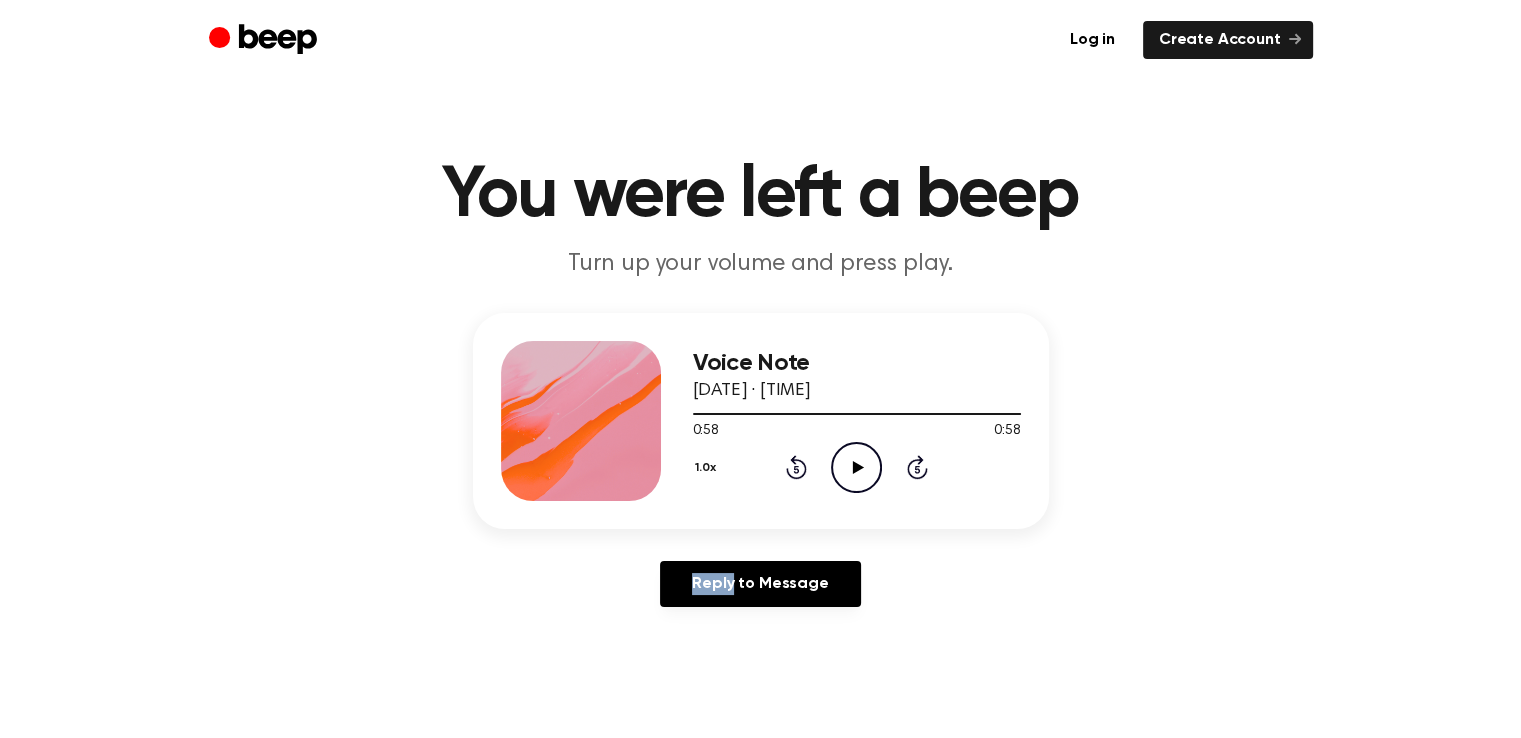 click 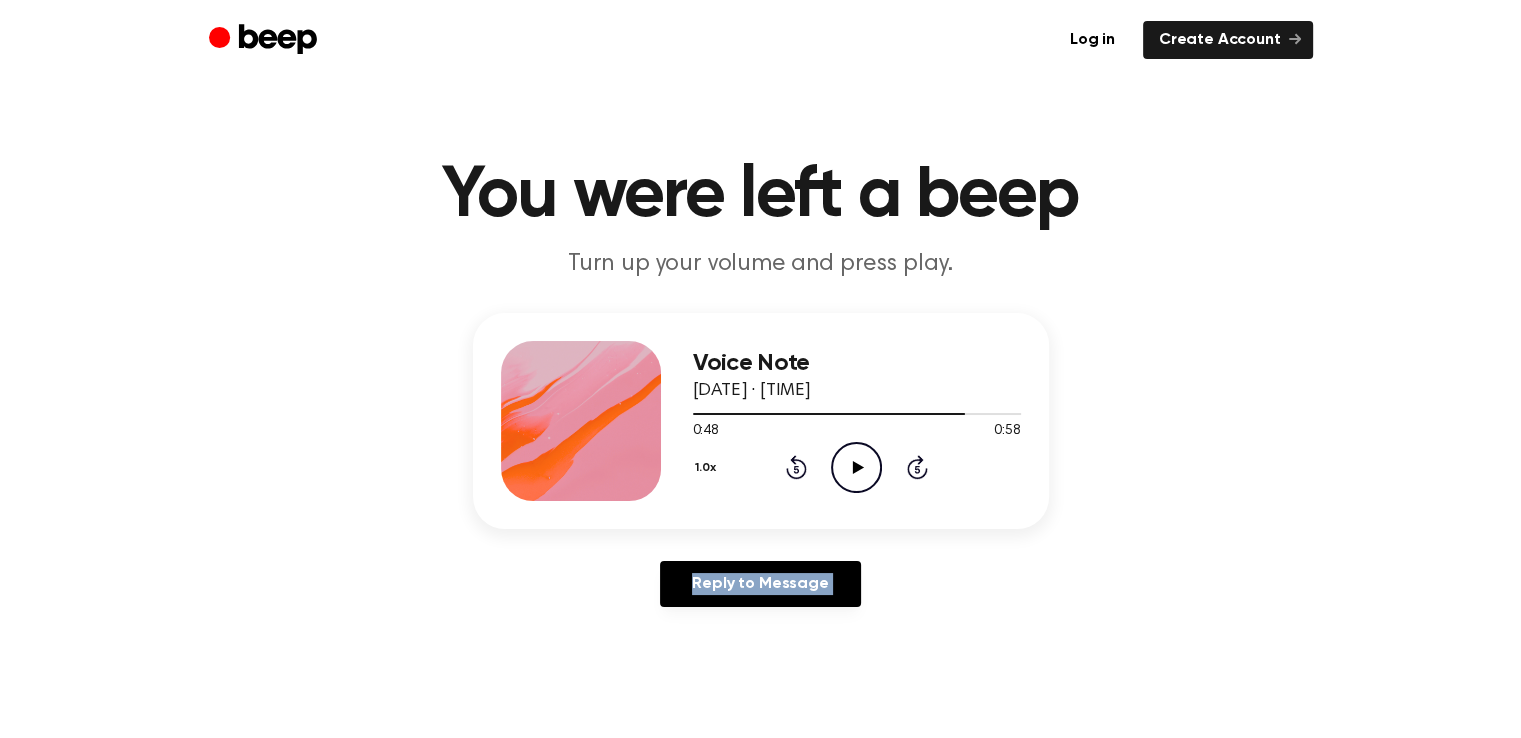 click 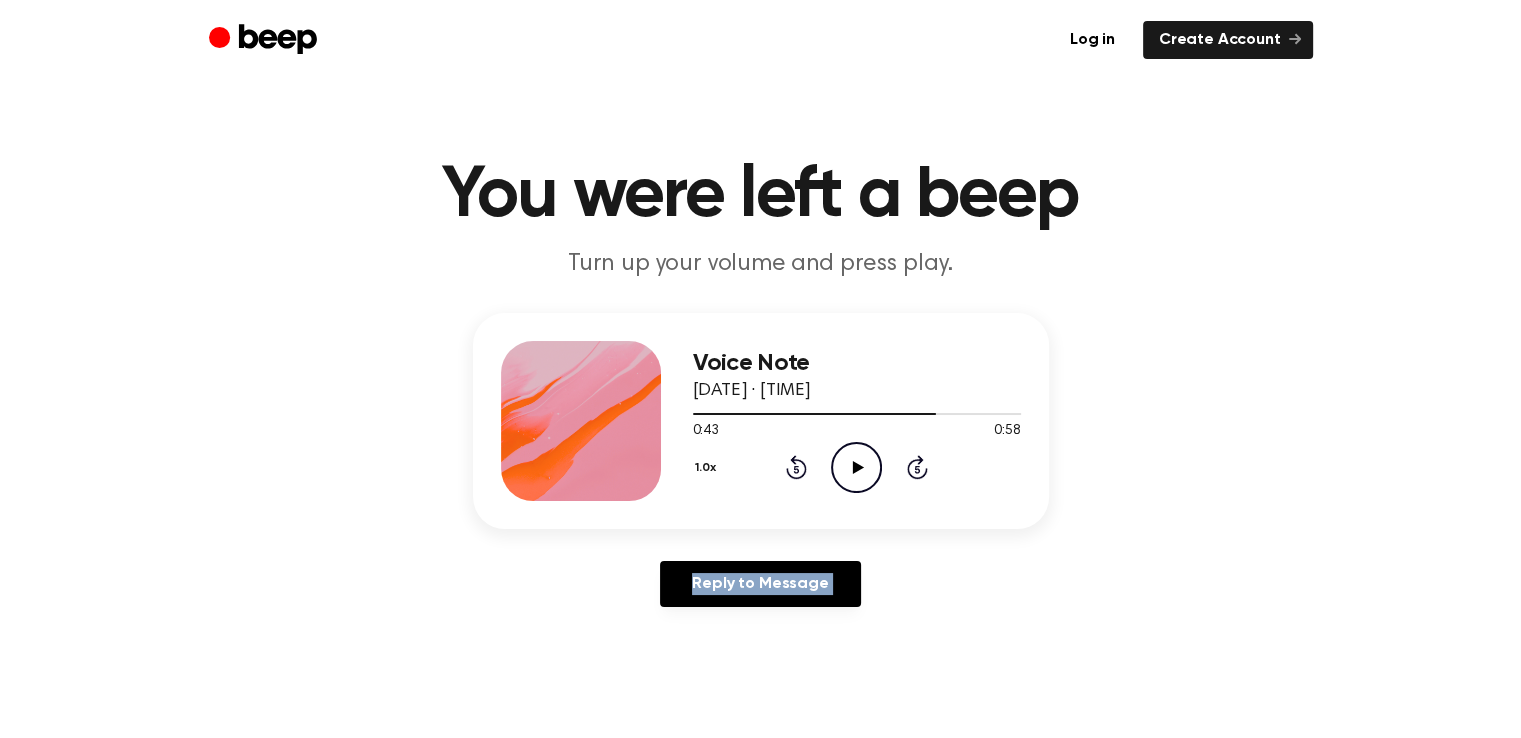 click 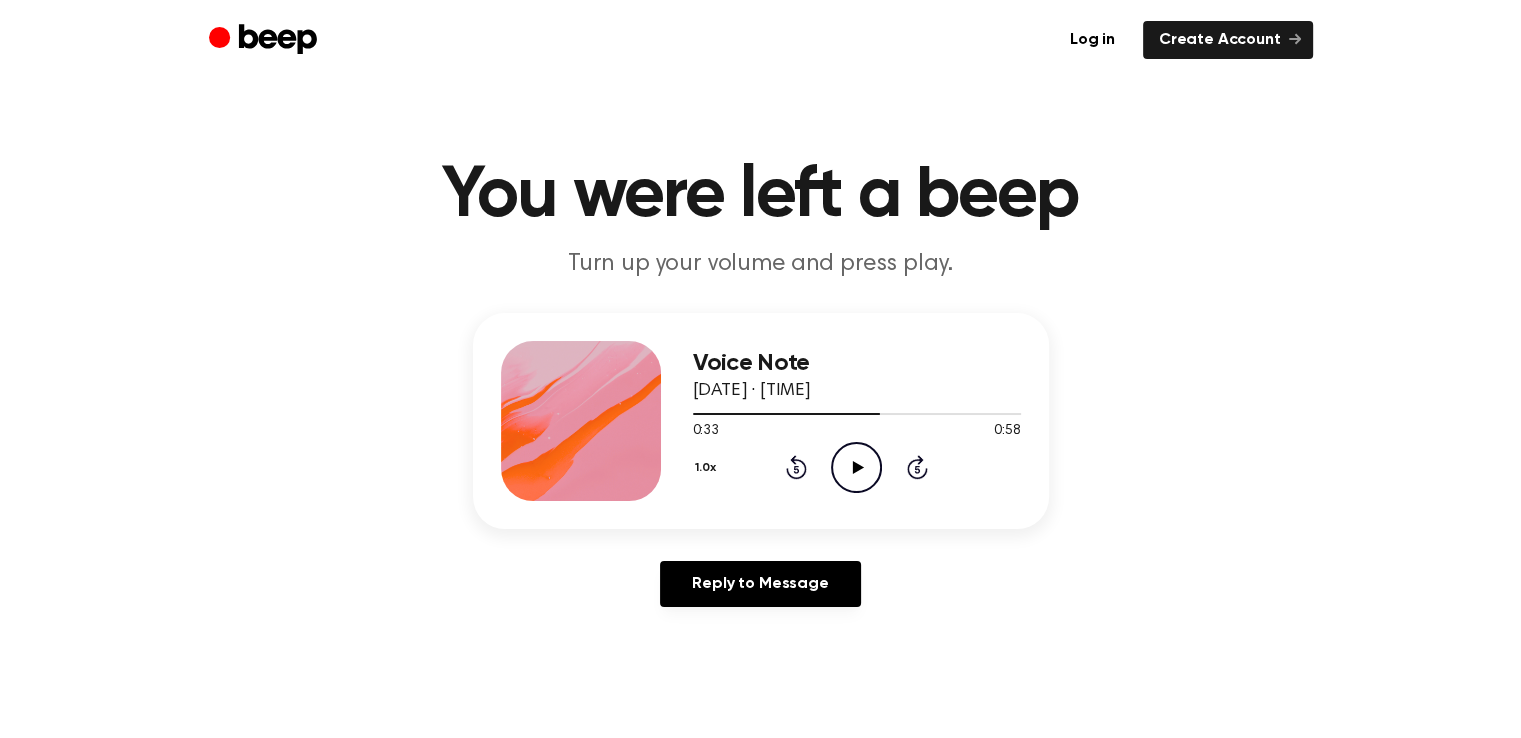 click on "Play Audio" 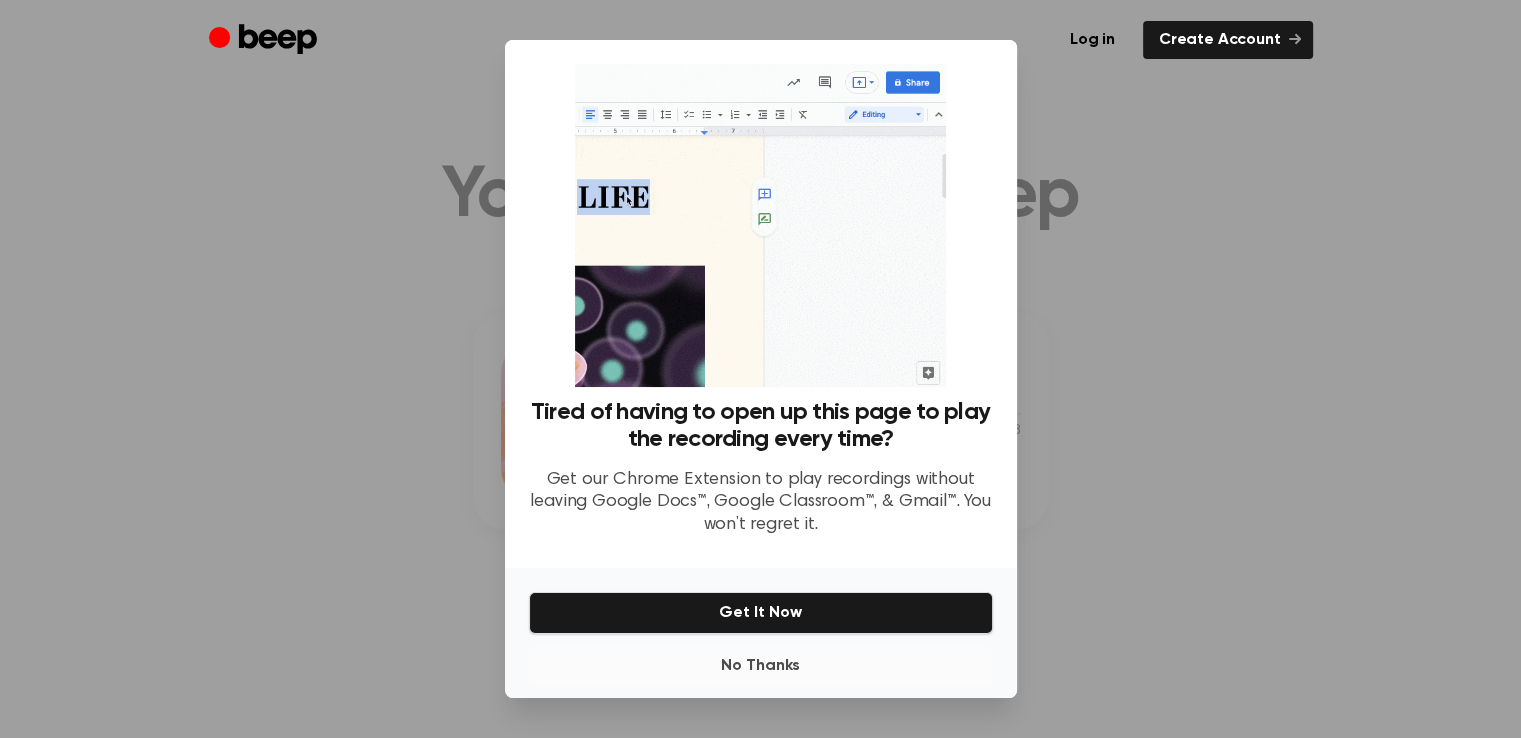 click on "Get our Chrome Extension to play recordings without leaving Google Docs™, Google Classroom™, & Gmail™. You won’t regret it." at bounding box center (761, 503) 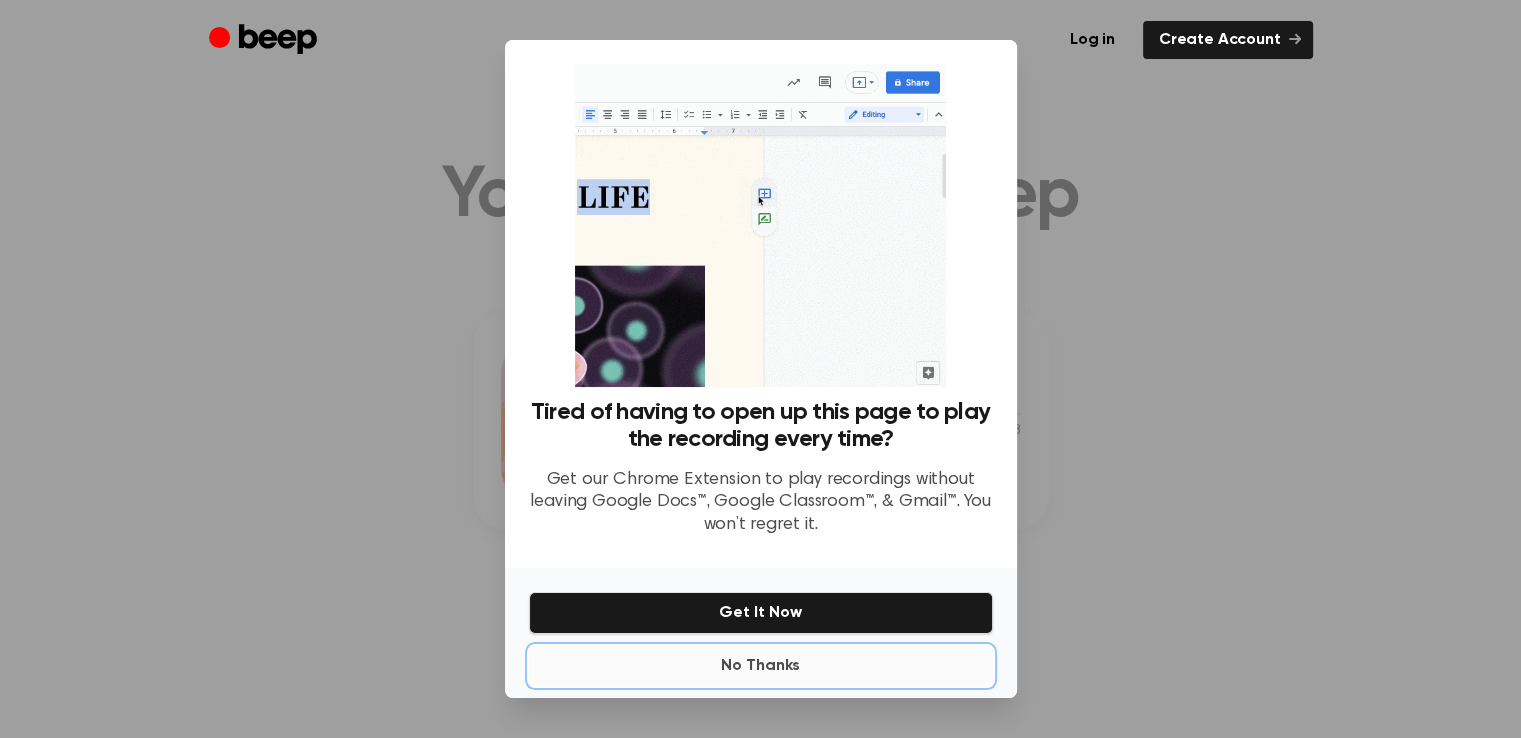 click on "No Thanks" at bounding box center [761, 666] 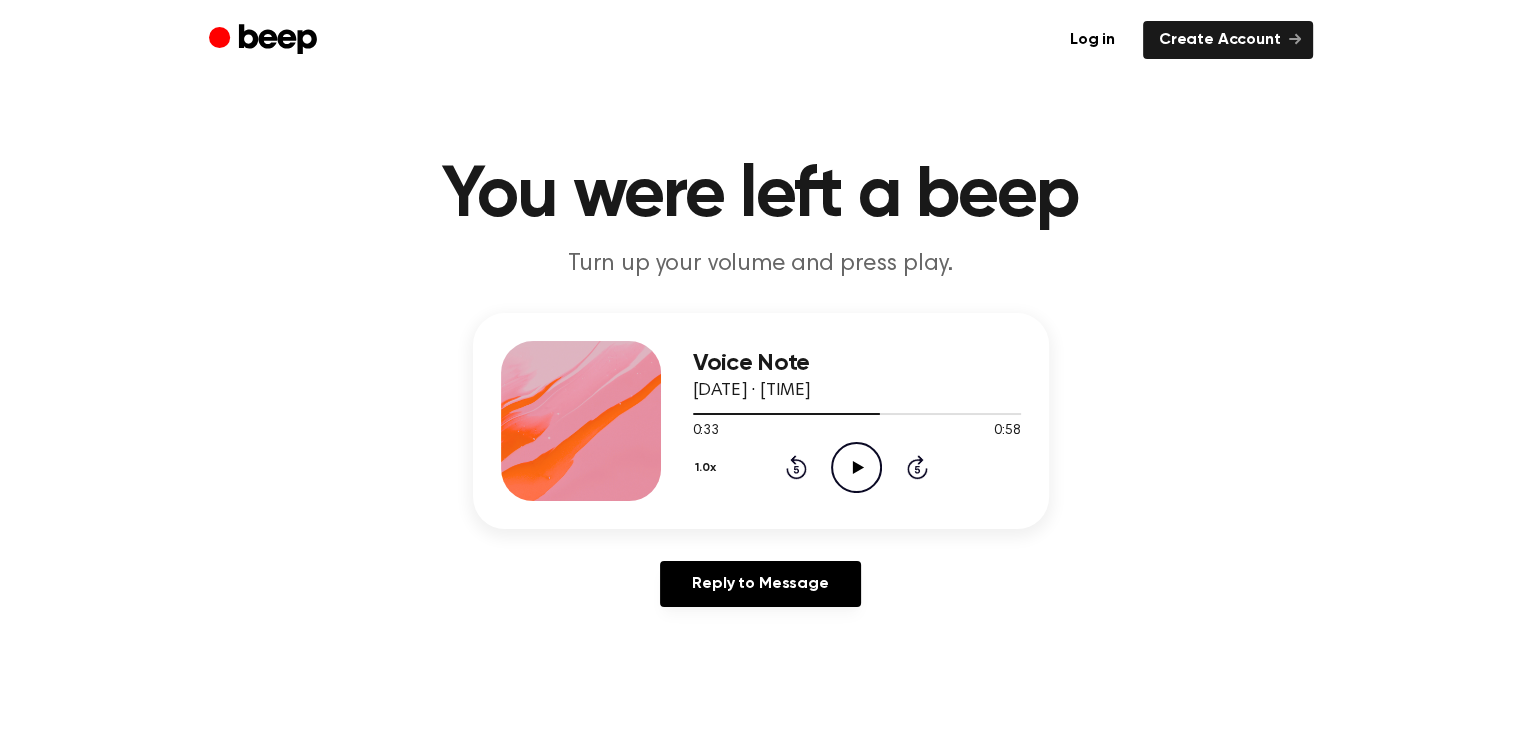 click on "Play Audio" 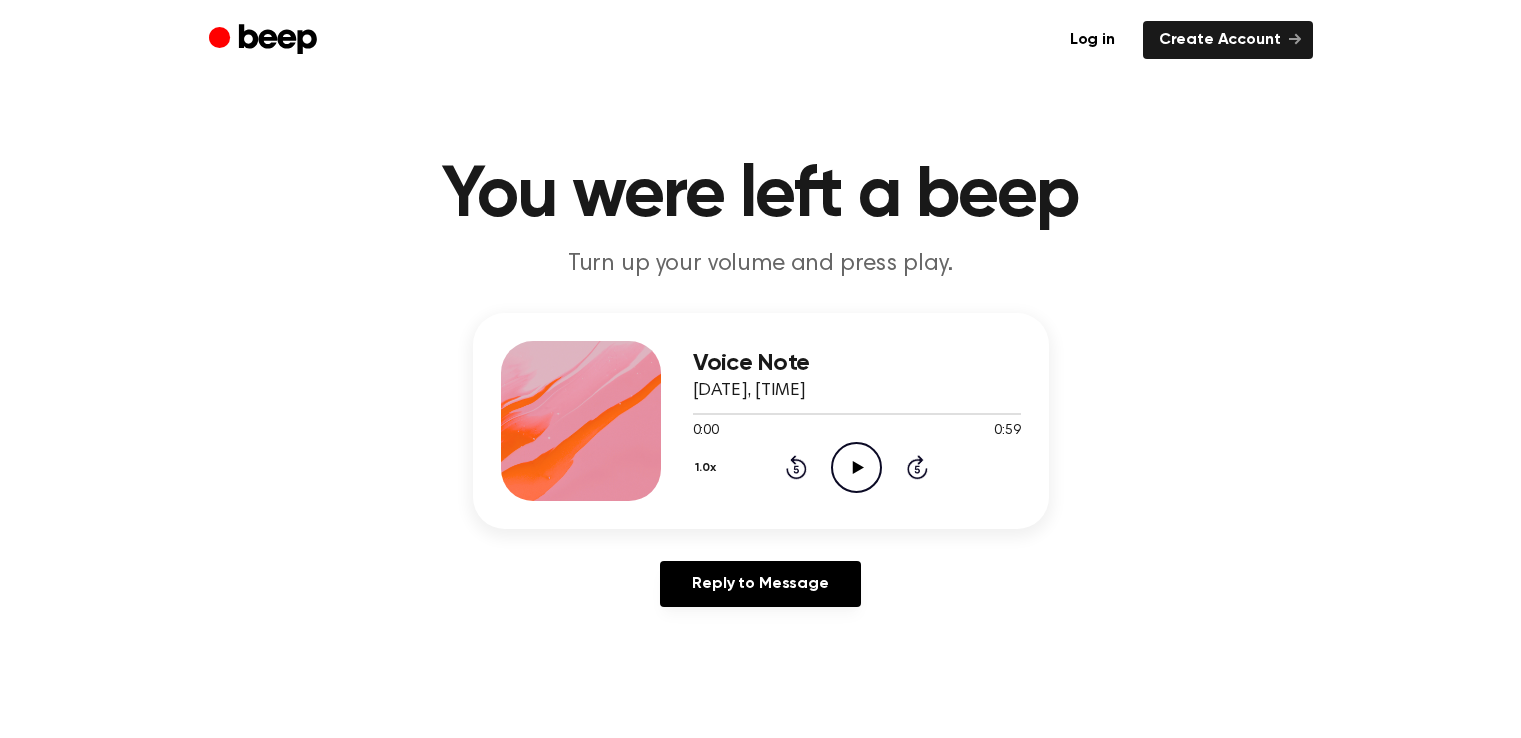 scroll, scrollTop: 0, scrollLeft: 0, axis: both 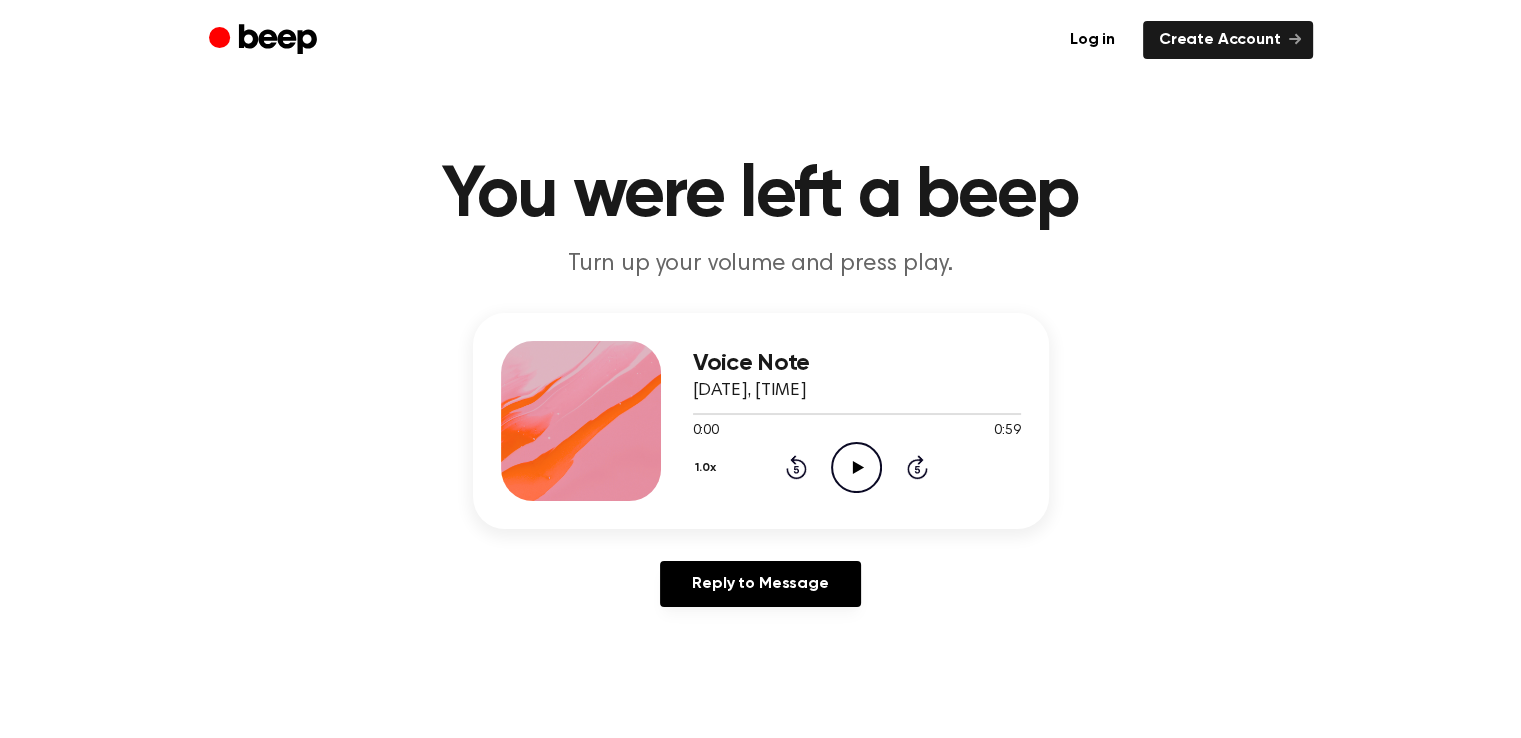 click on "1.0x Rewind 5 seconds Play Audio Skip 5 seconds" at bounding box center [857, 467] 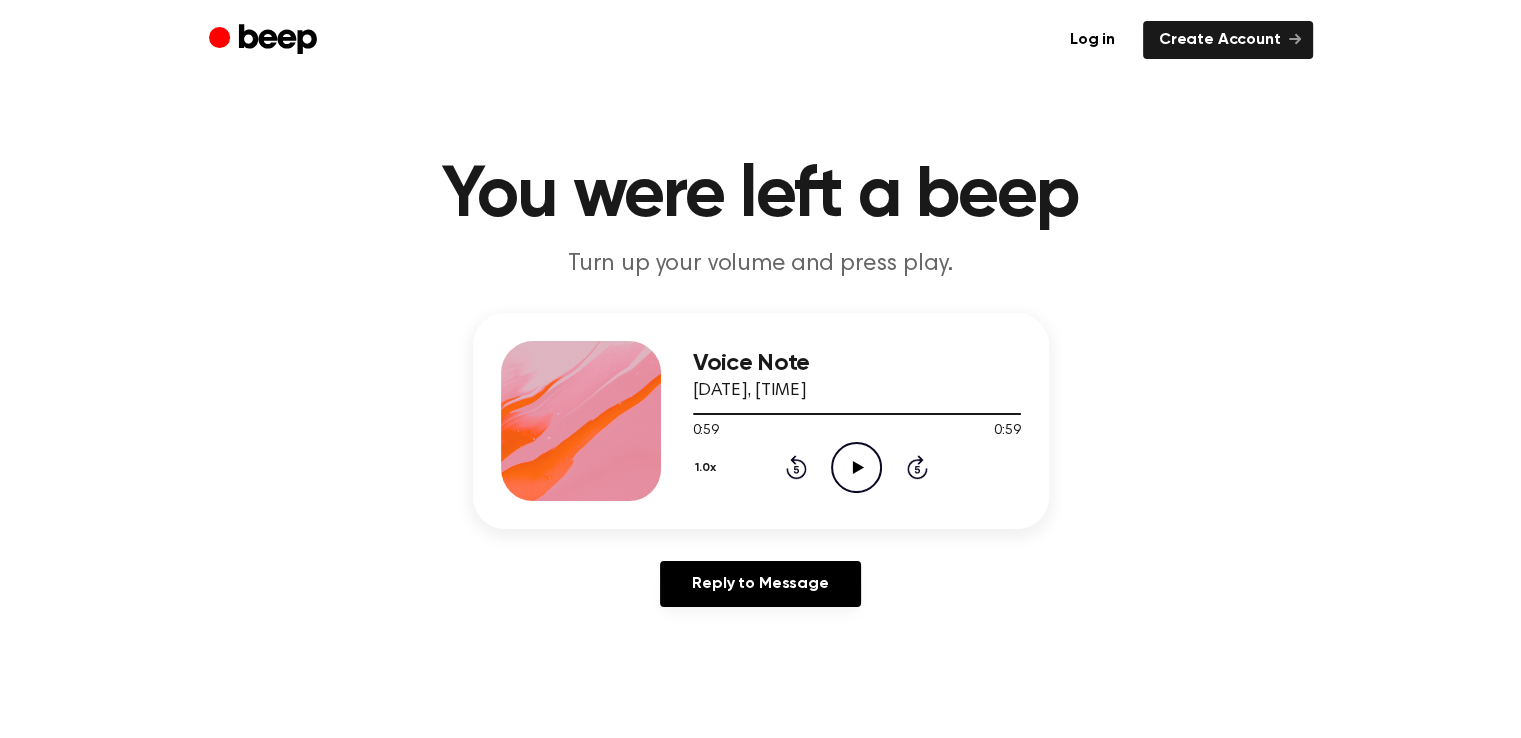 click 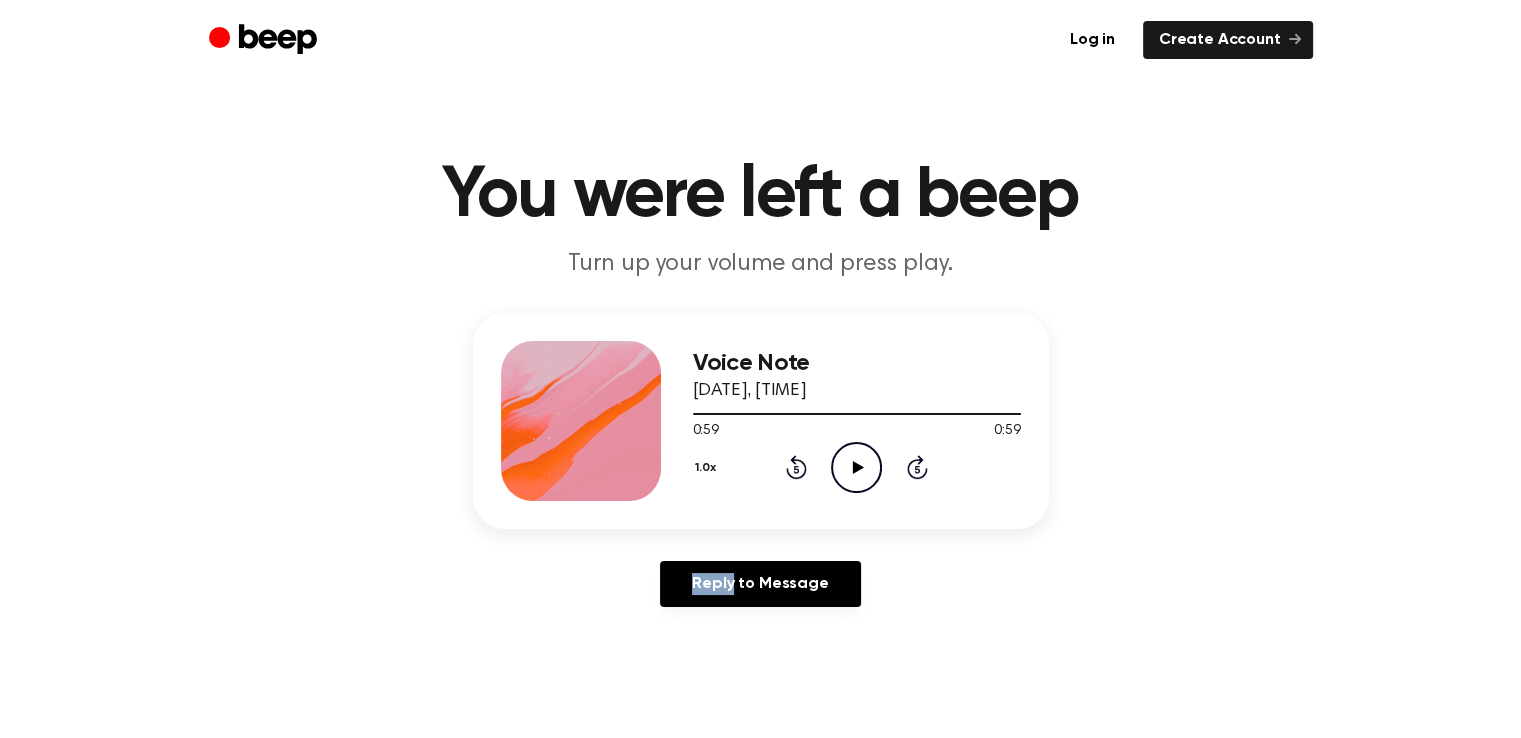 click 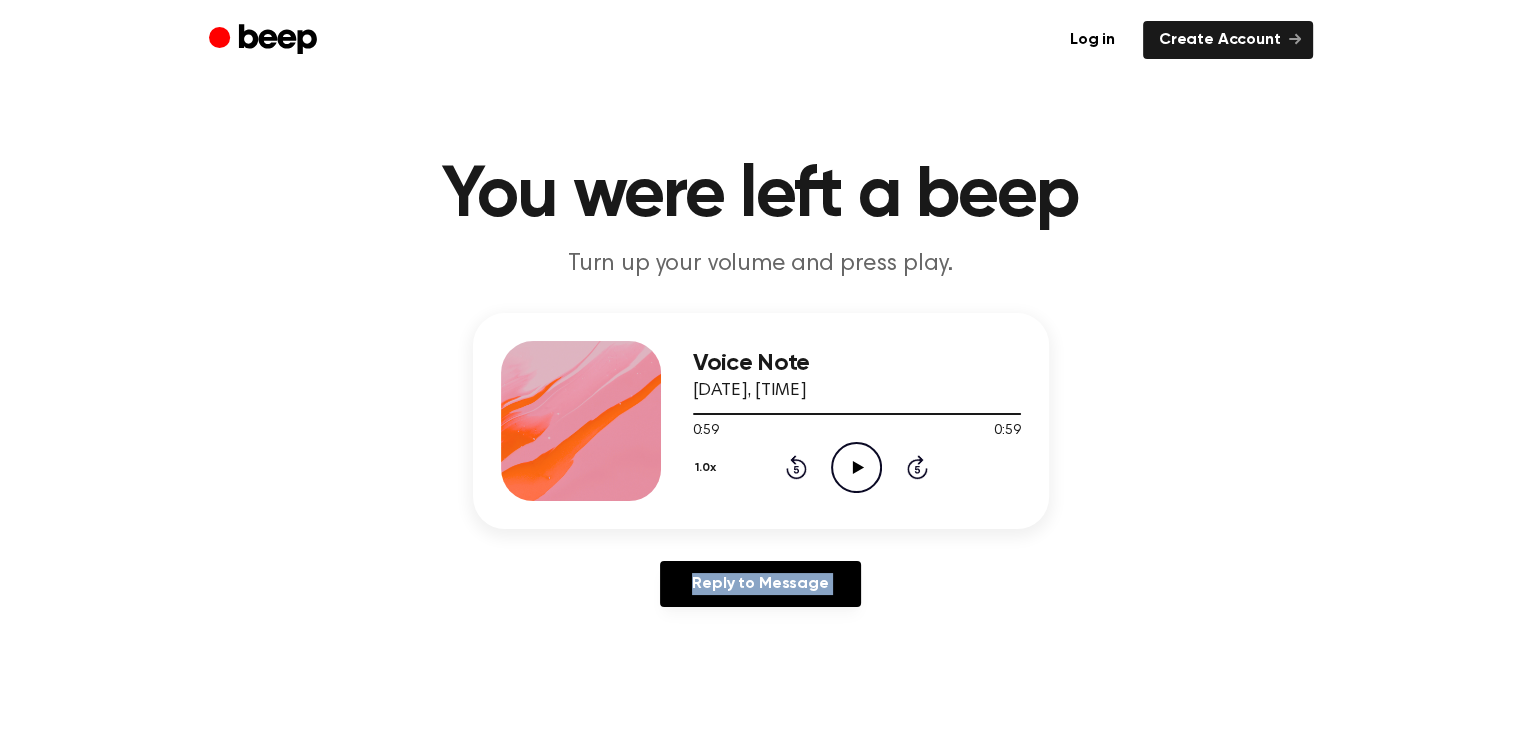 click 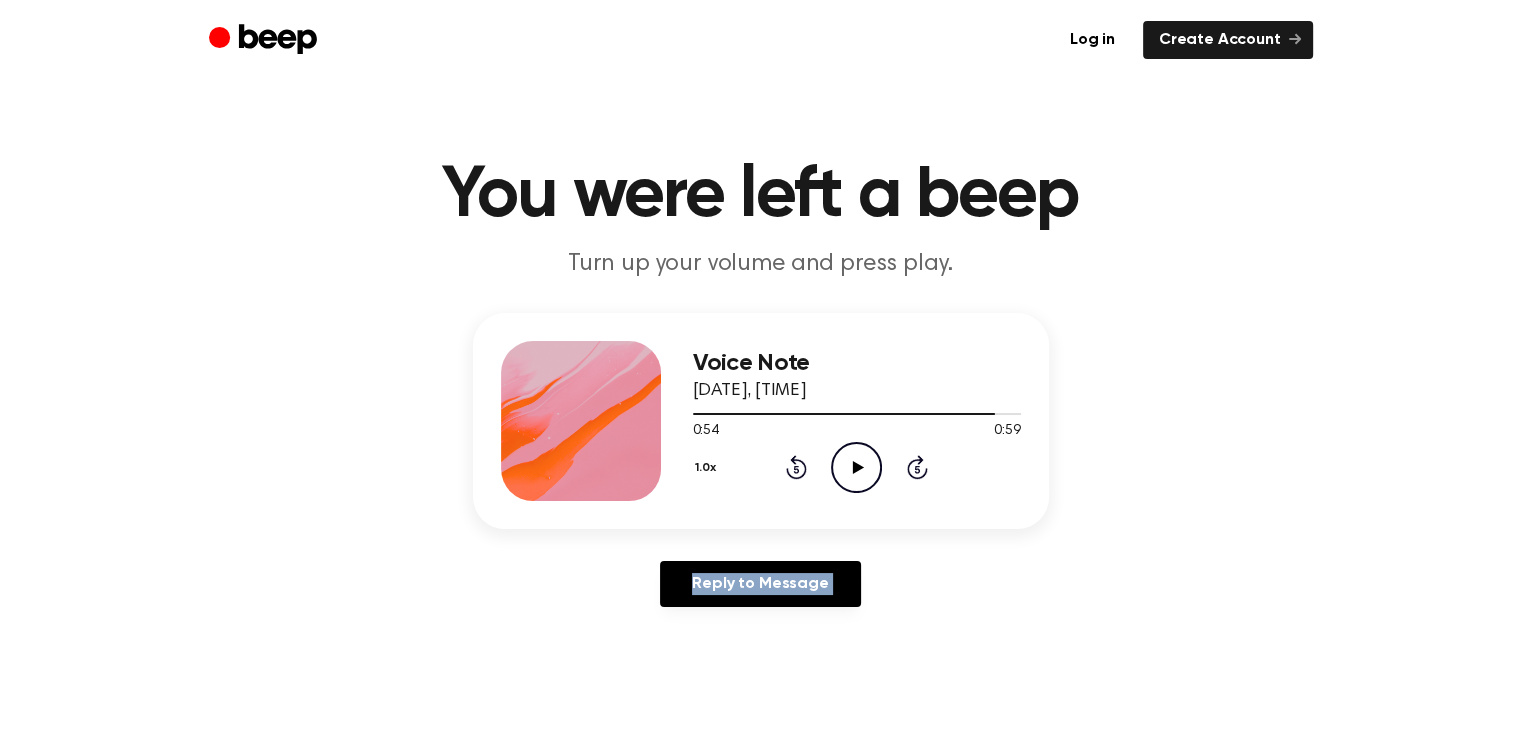 click 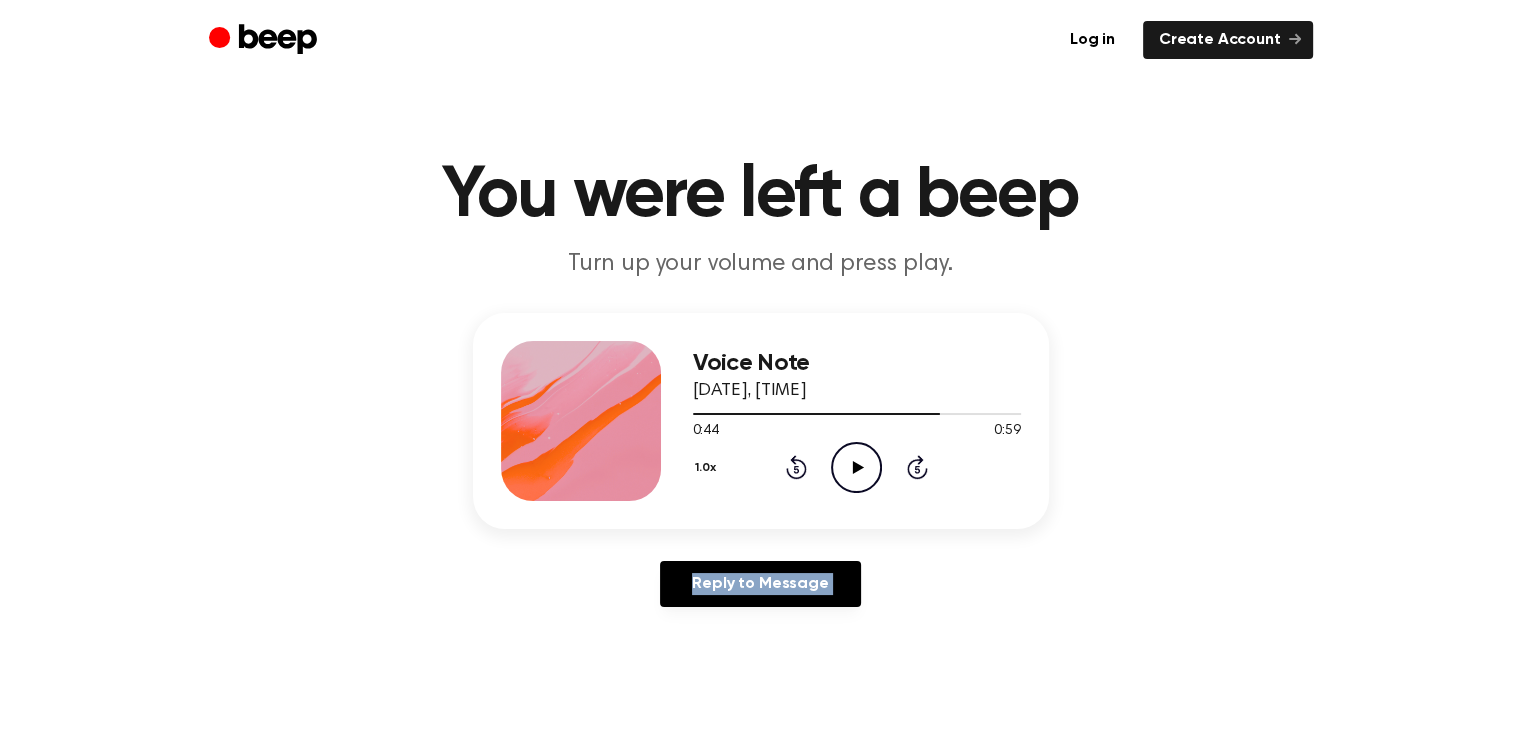 click 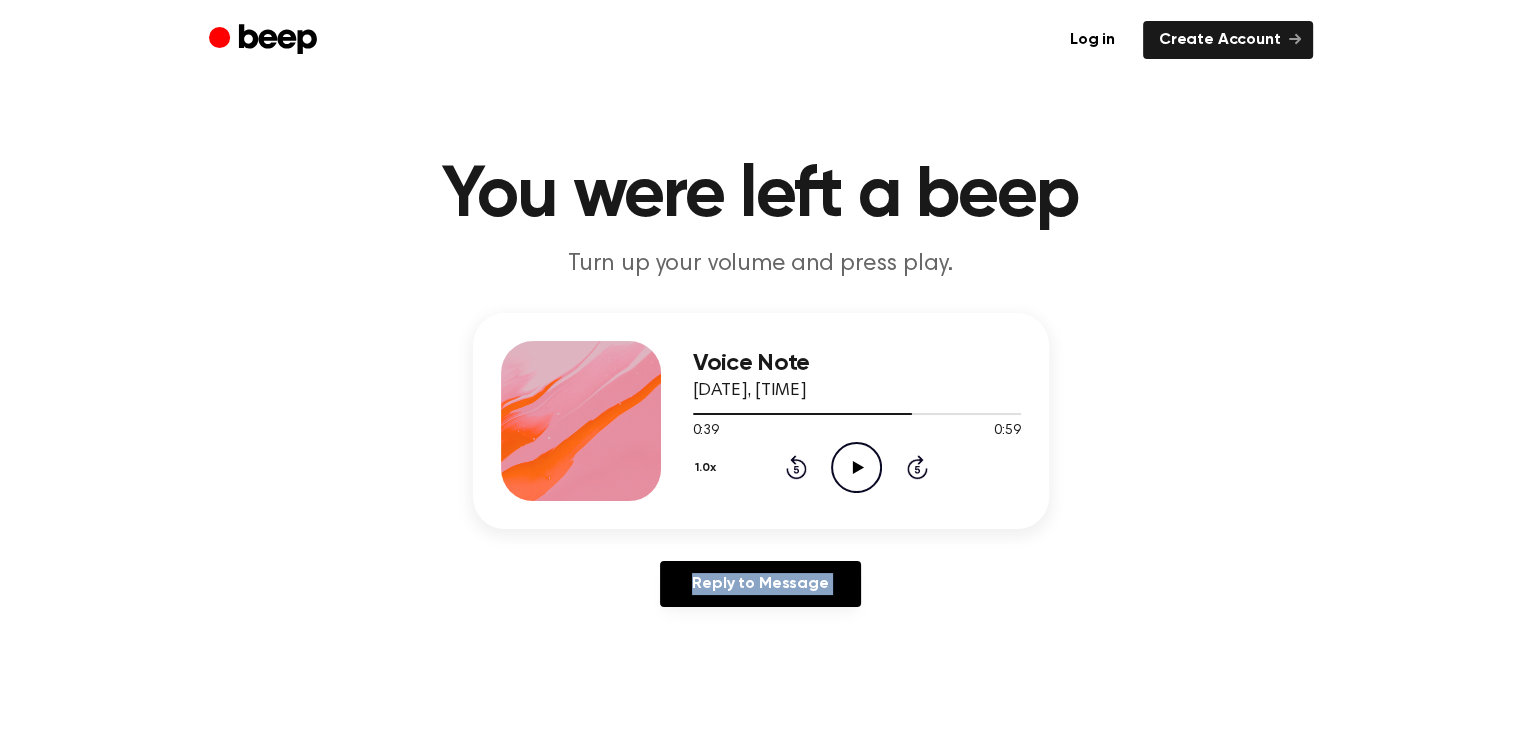 click 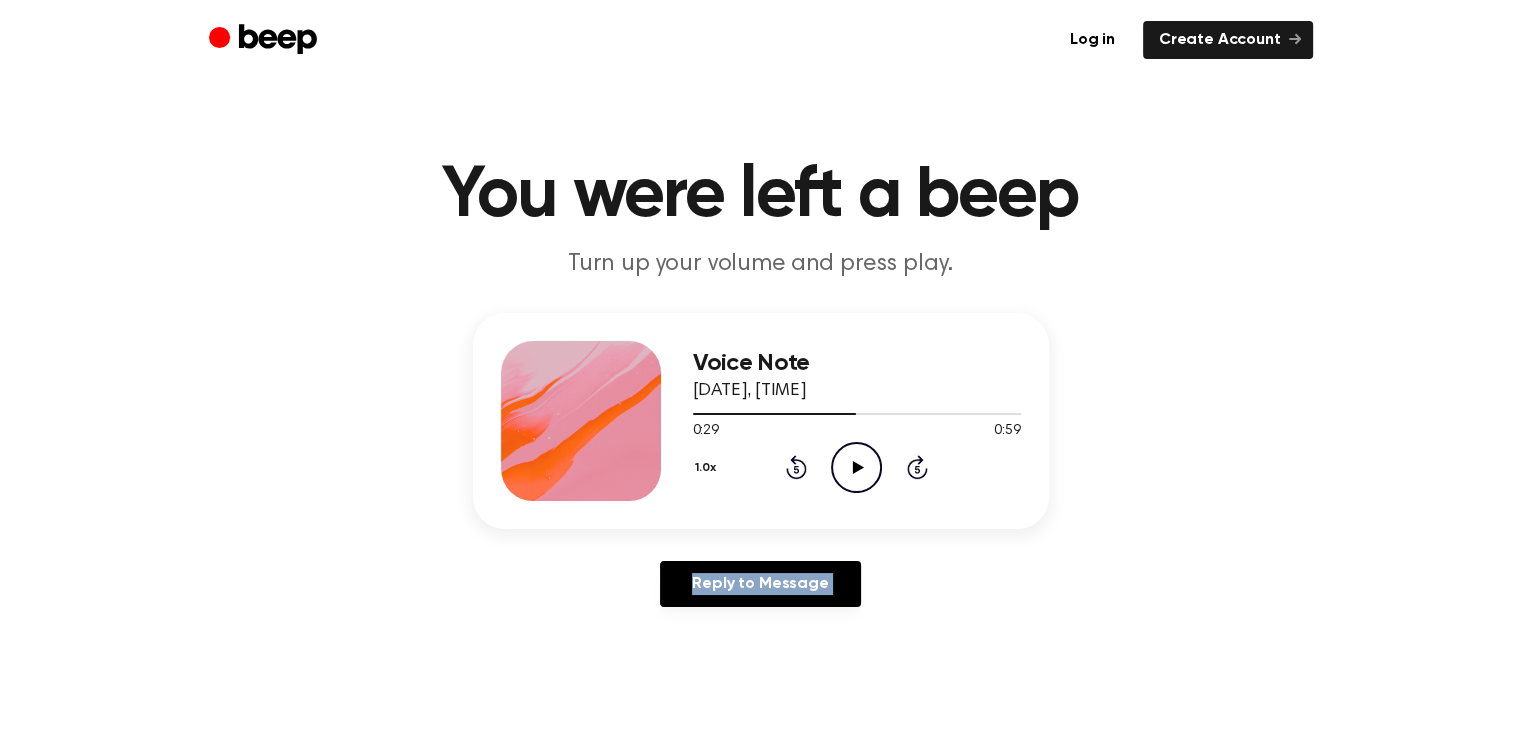 click 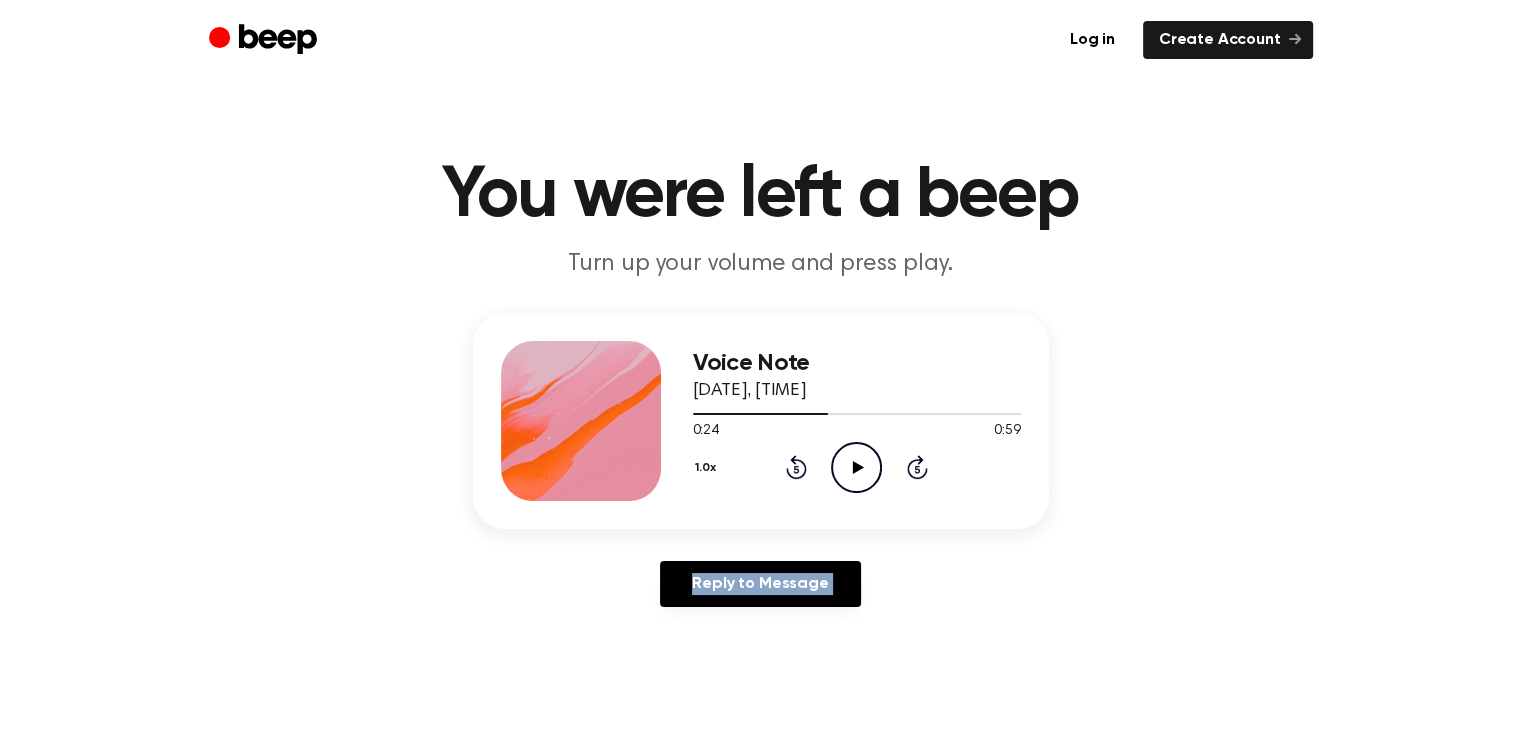 click 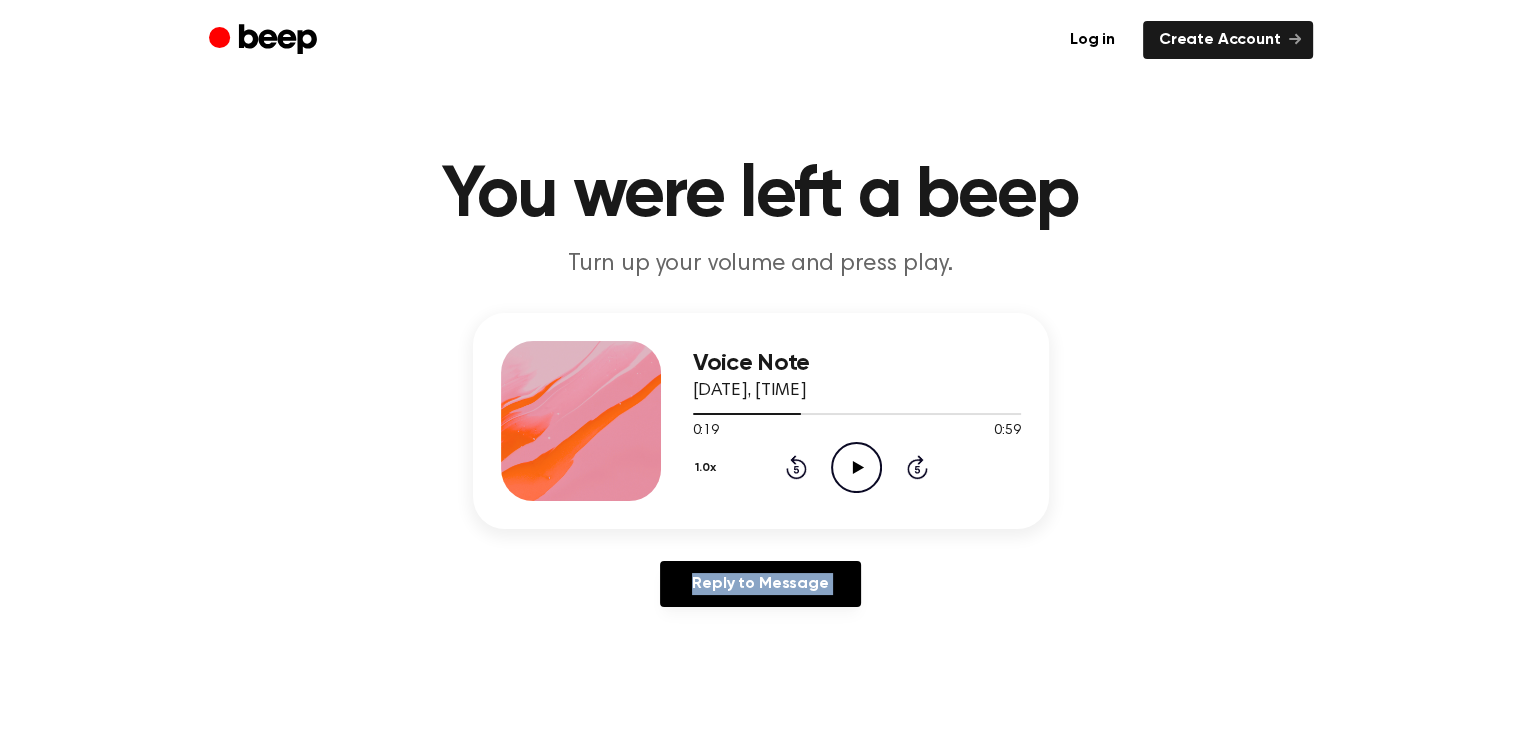 click 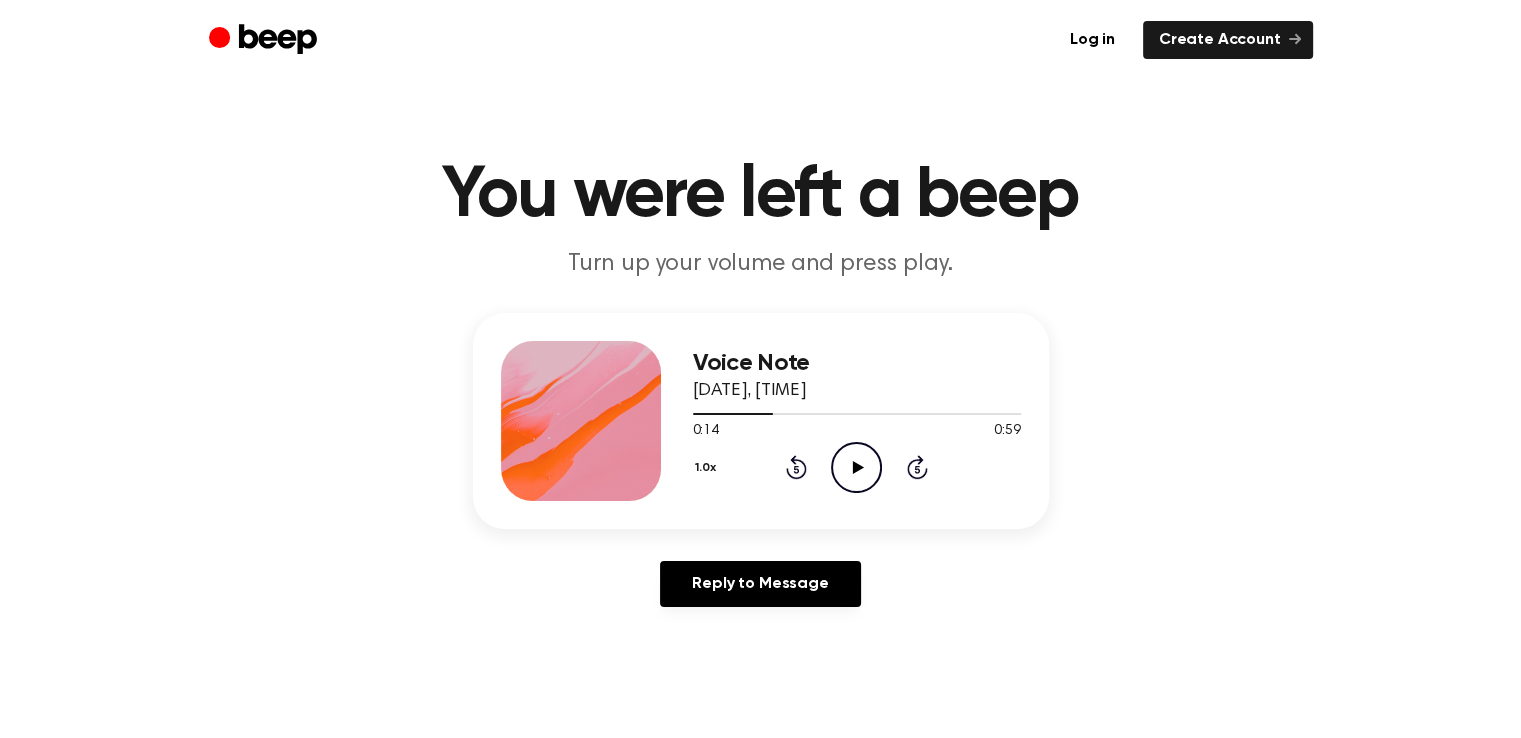 click on "Play Audio" 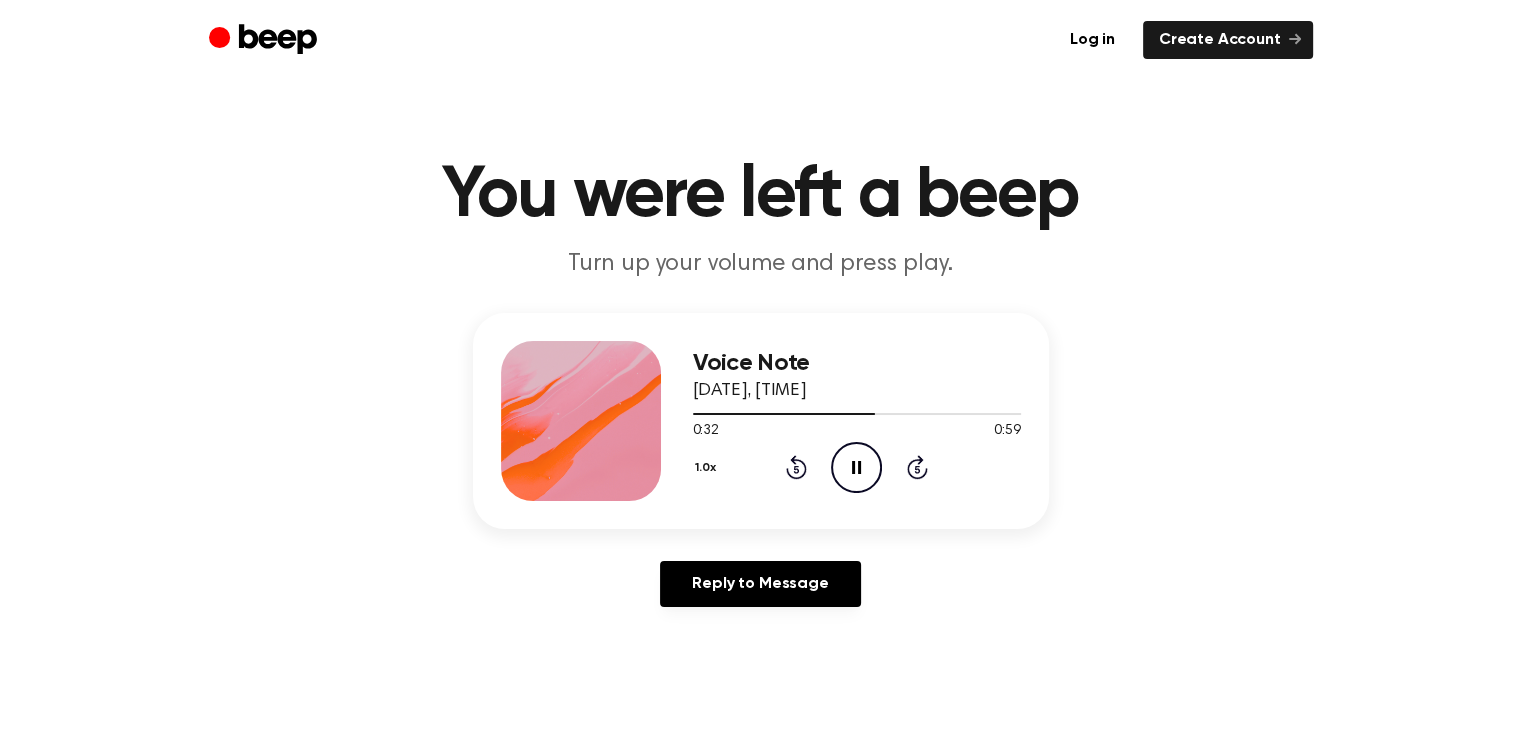 click on "Pause Audio" 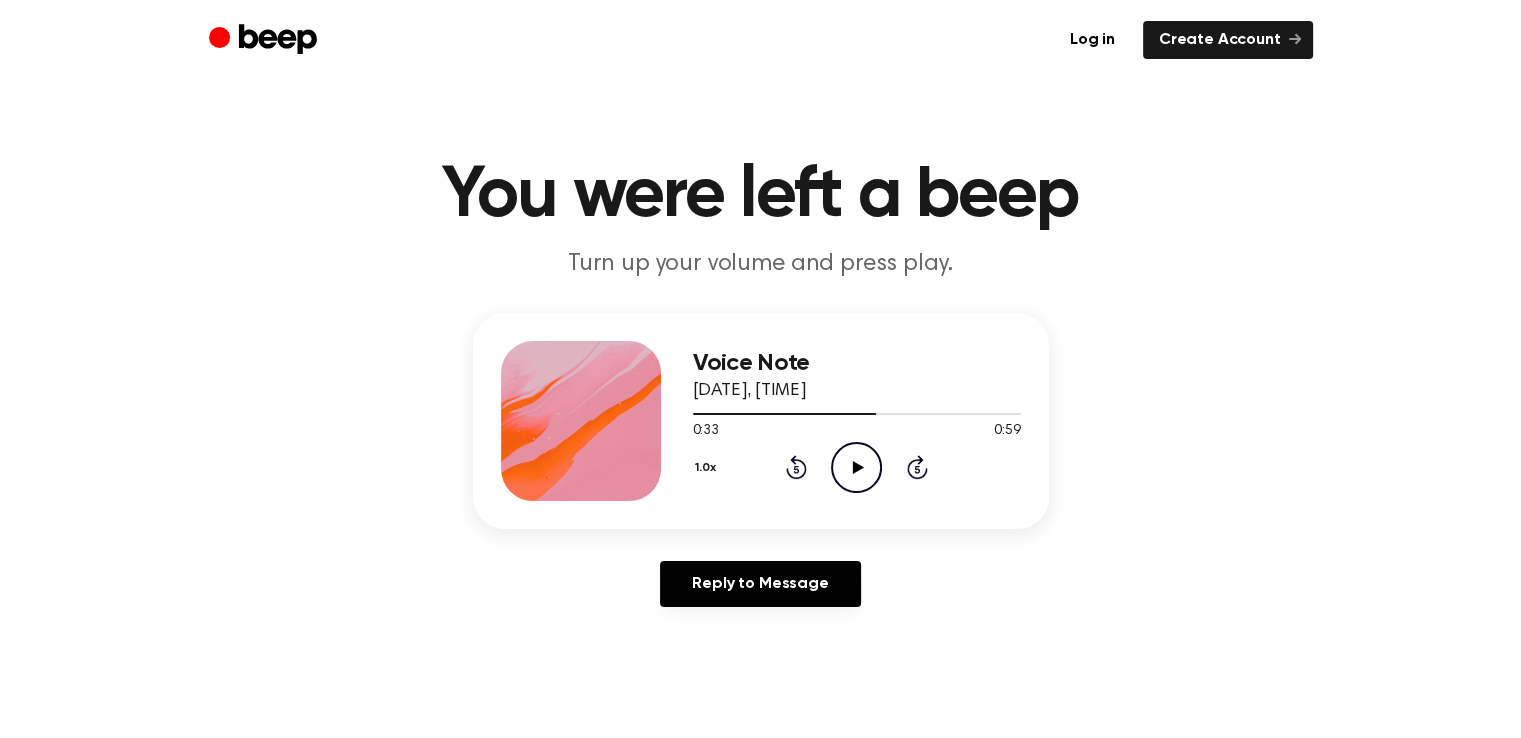 click 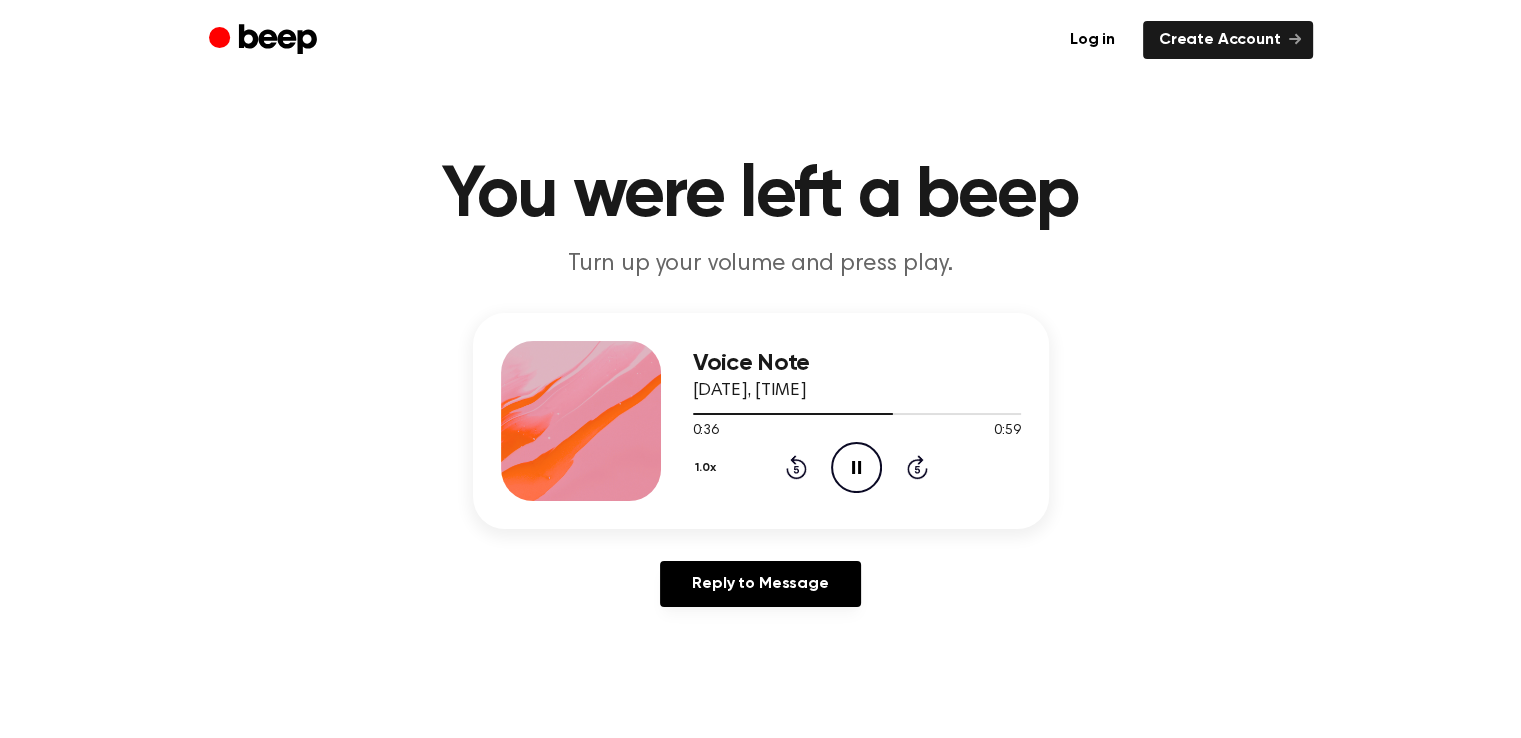 click on "Pause Audio" 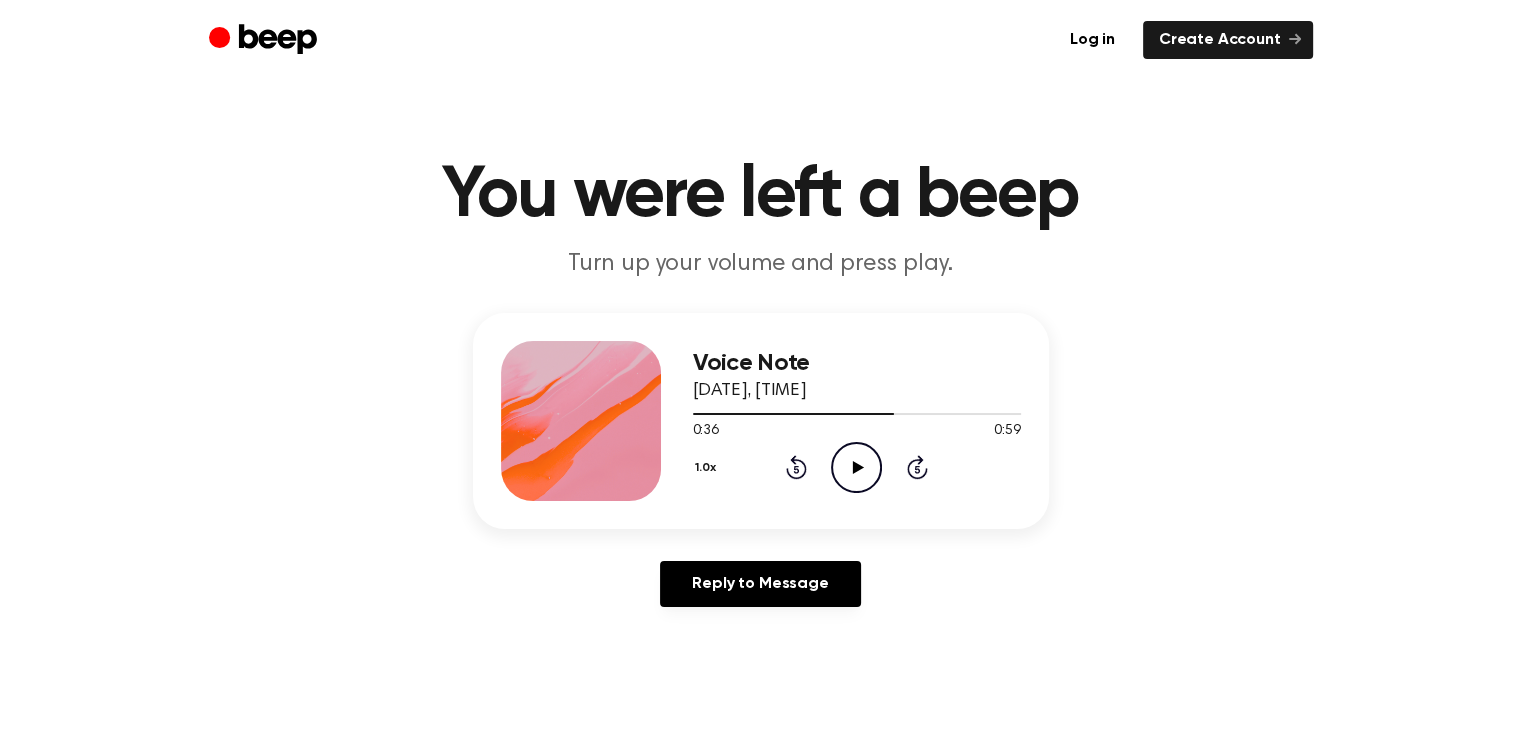 click on "Play Audio" 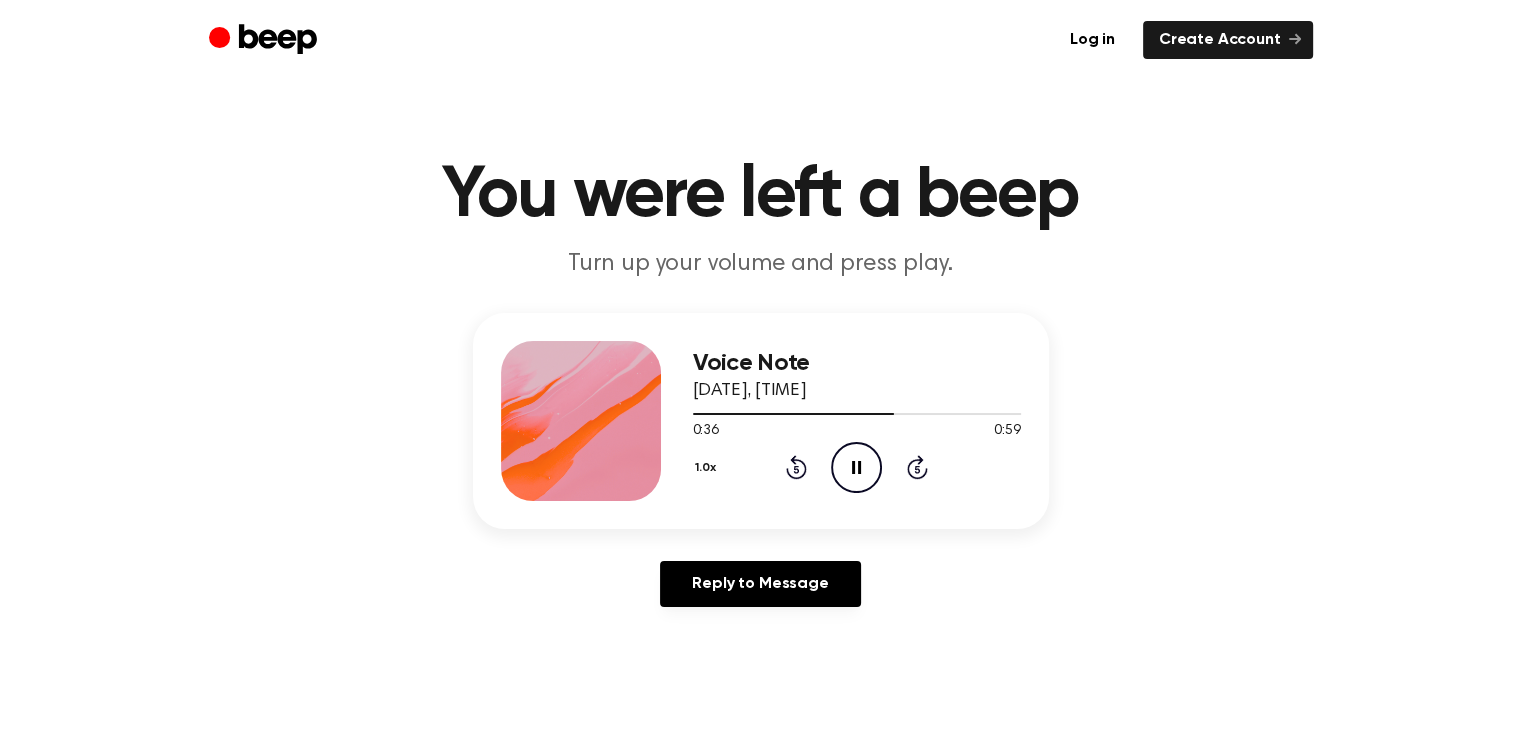 click 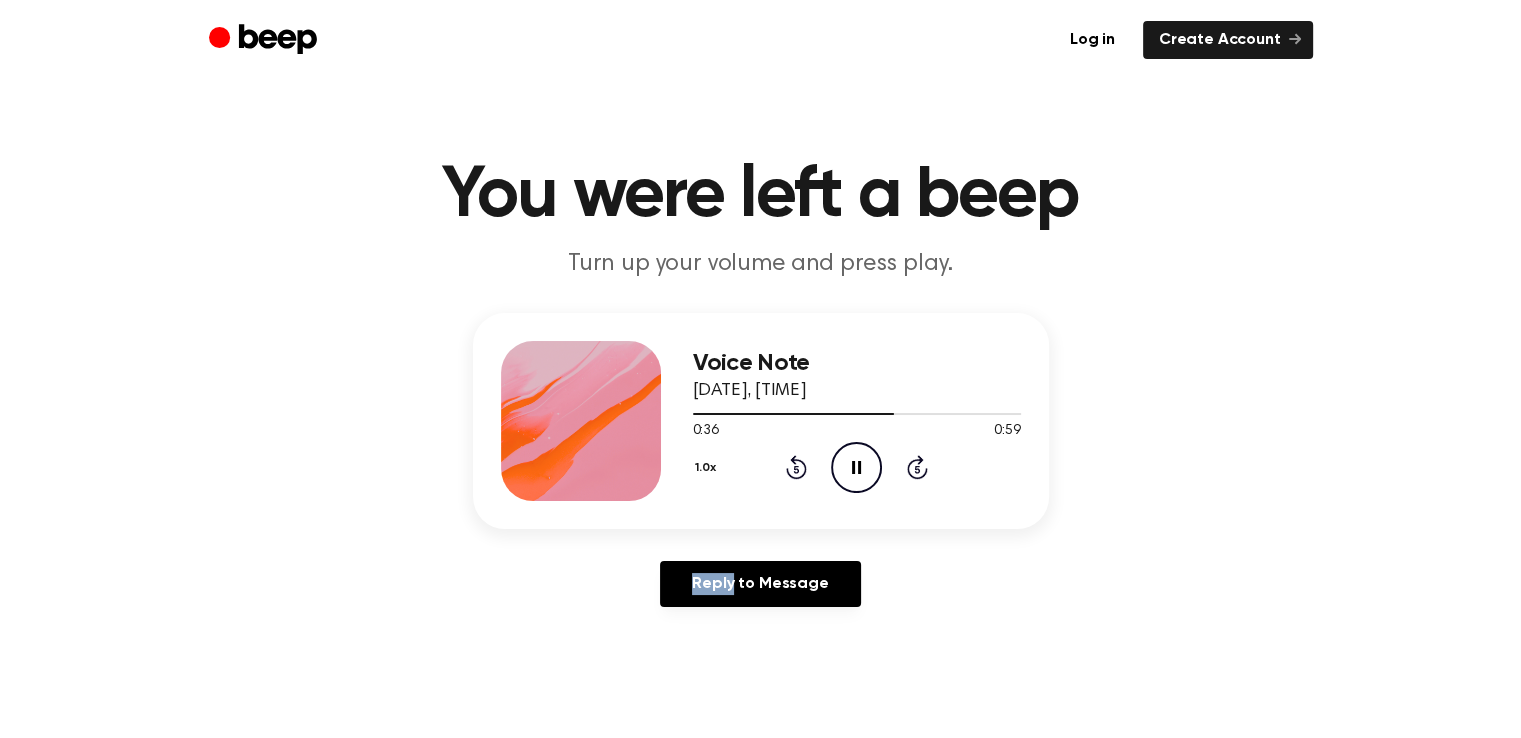 click 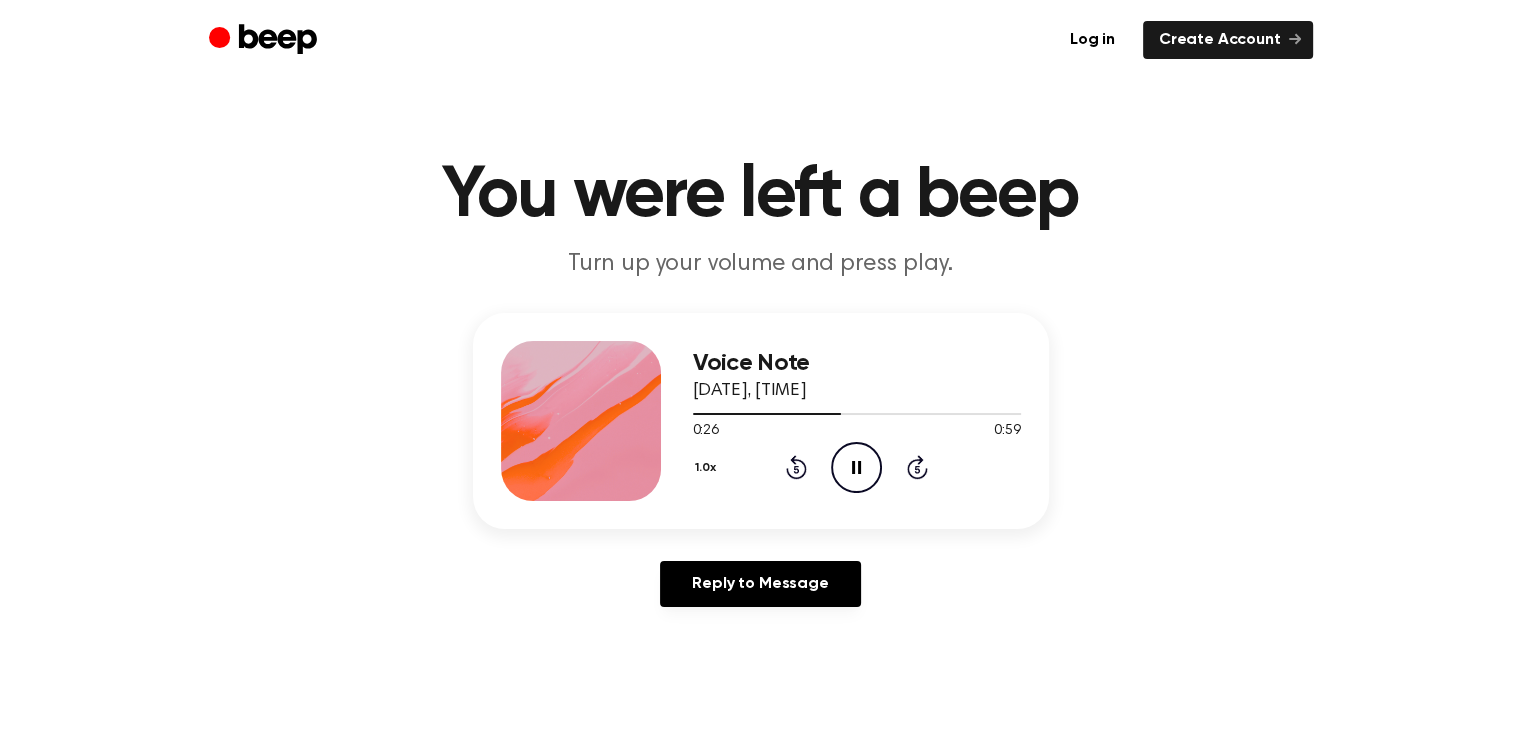 click 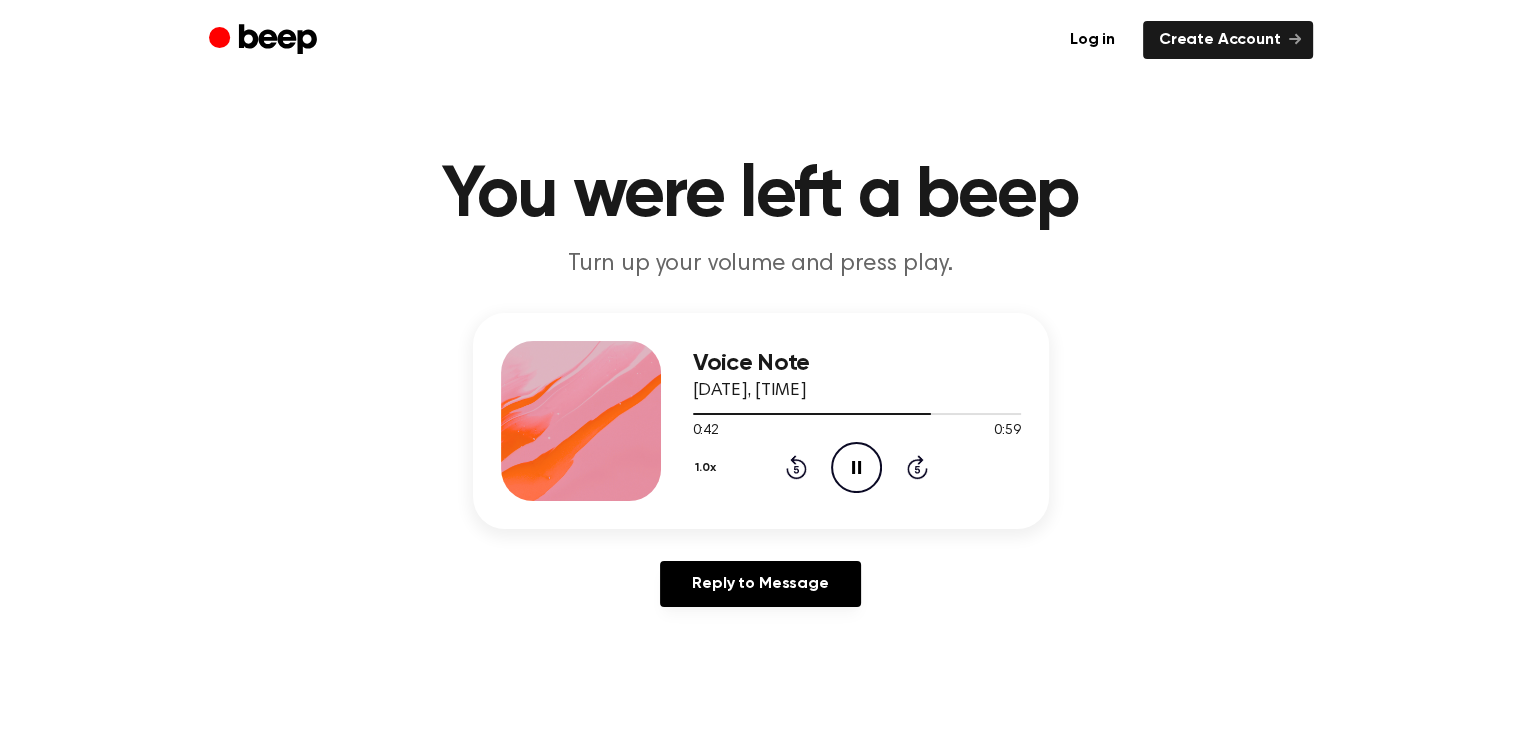 click on "Rewind 5 seconds" 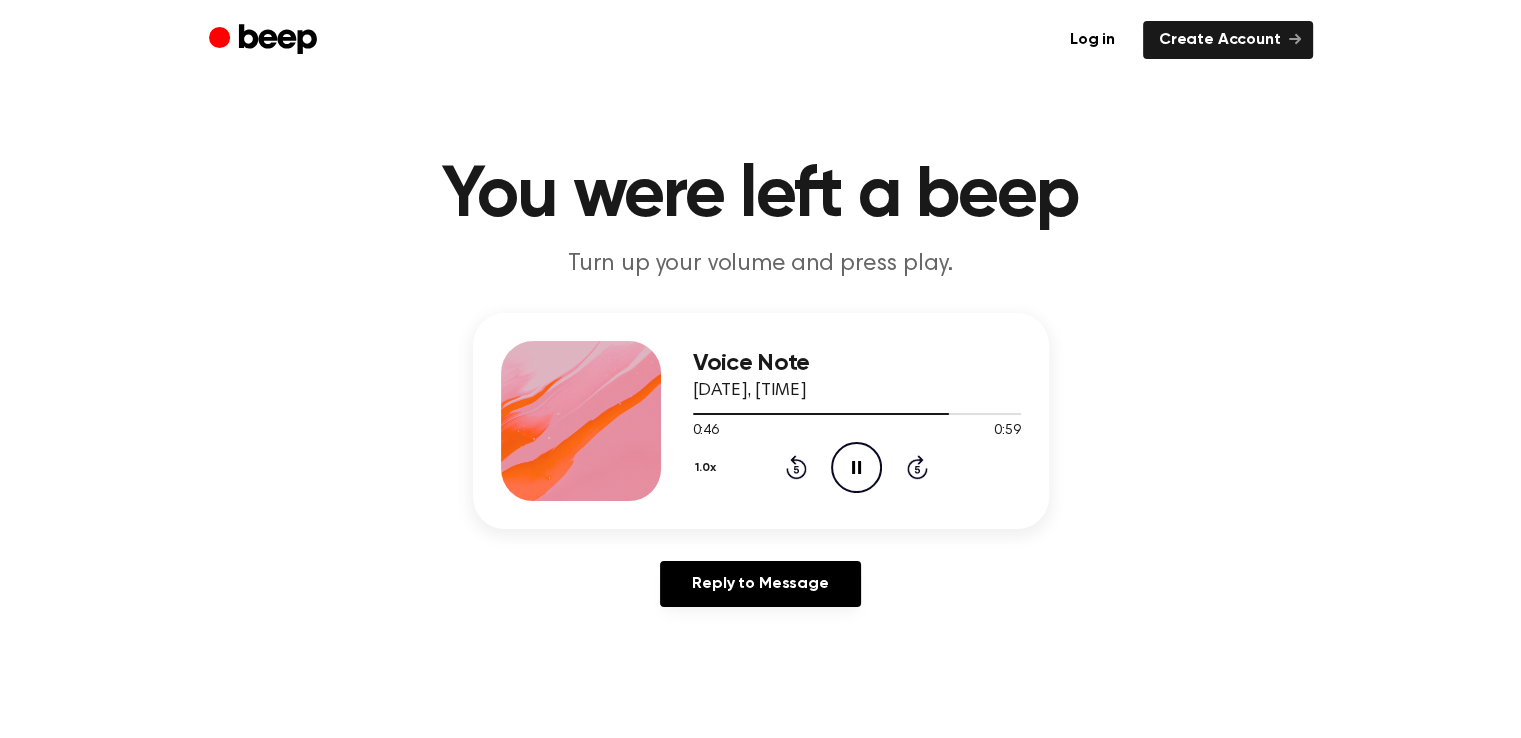 click 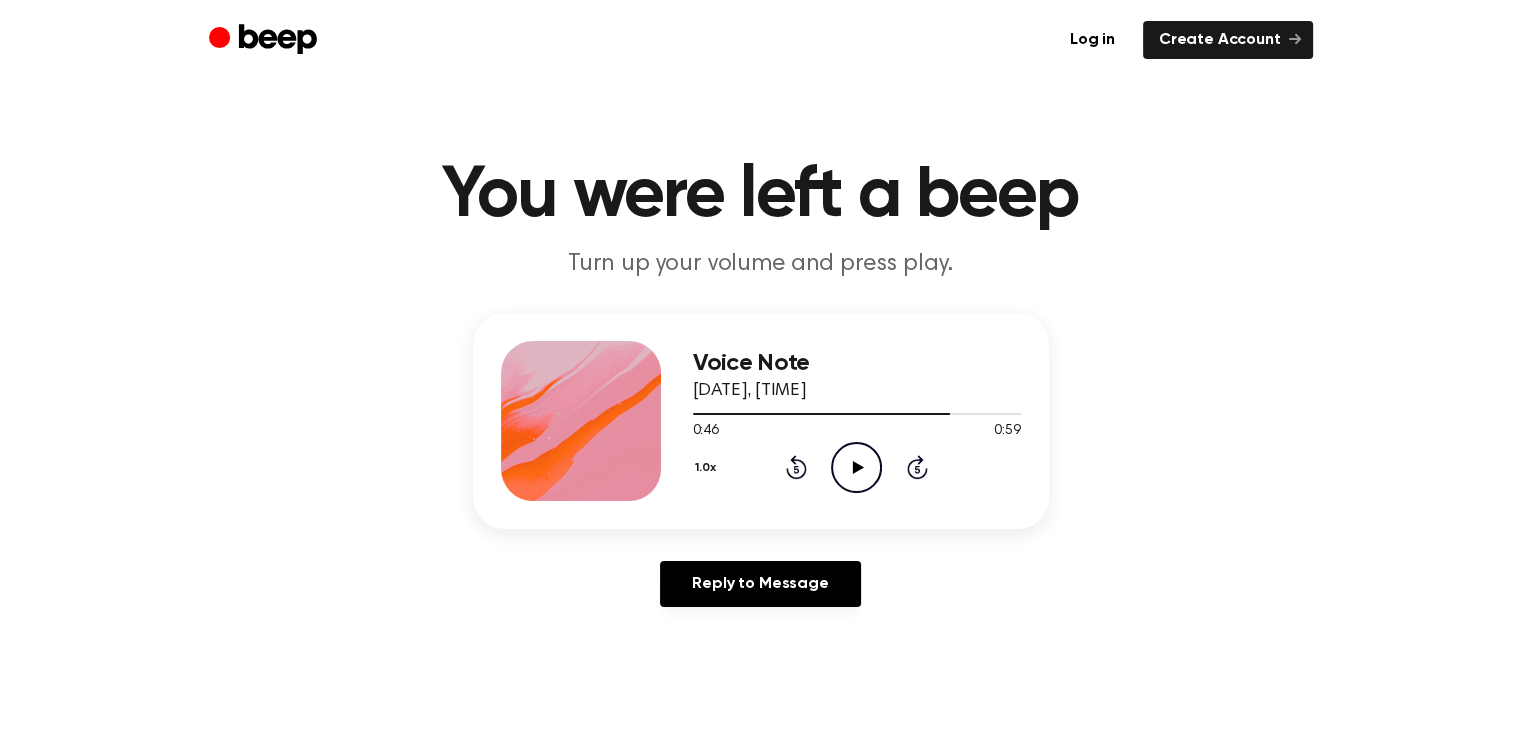 click 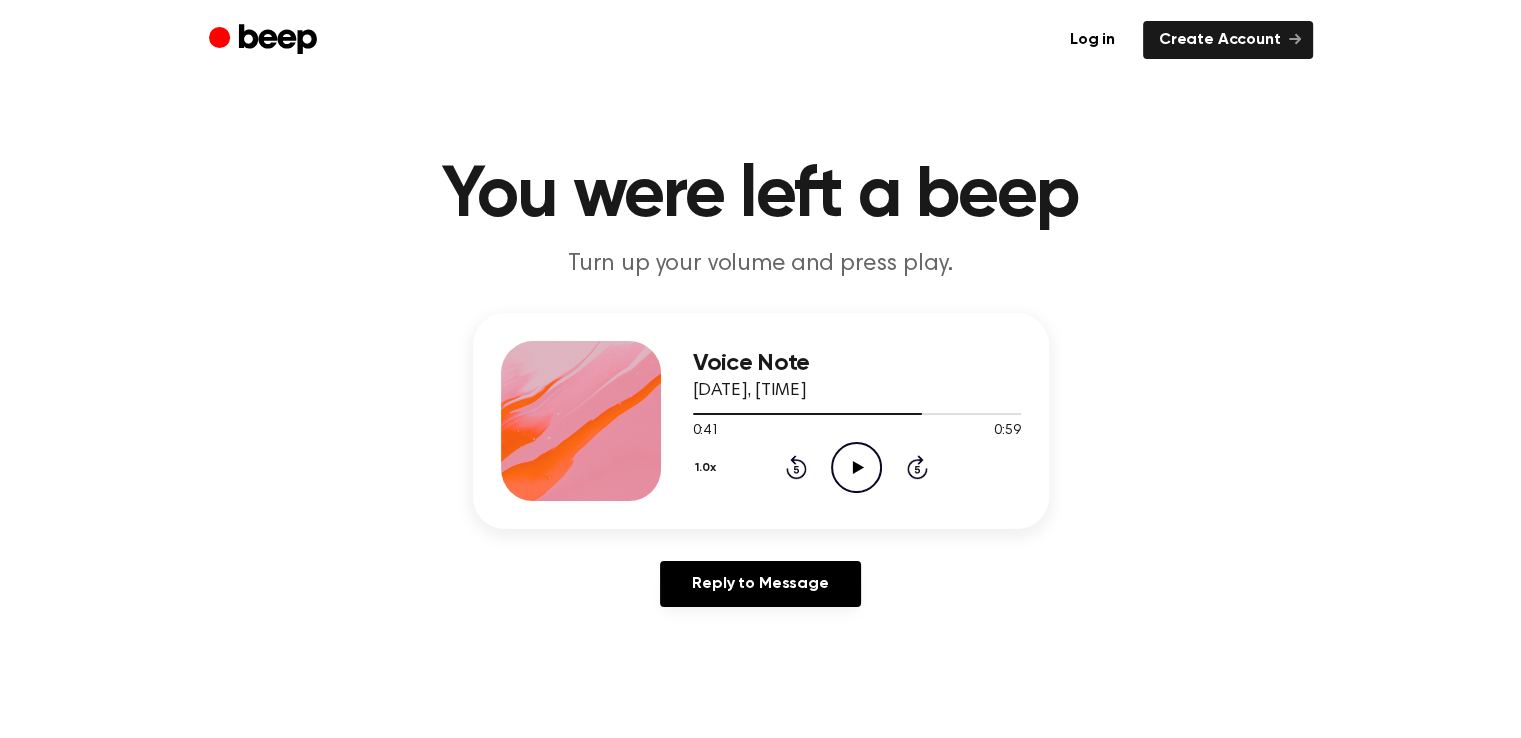 click on "Play Audio" 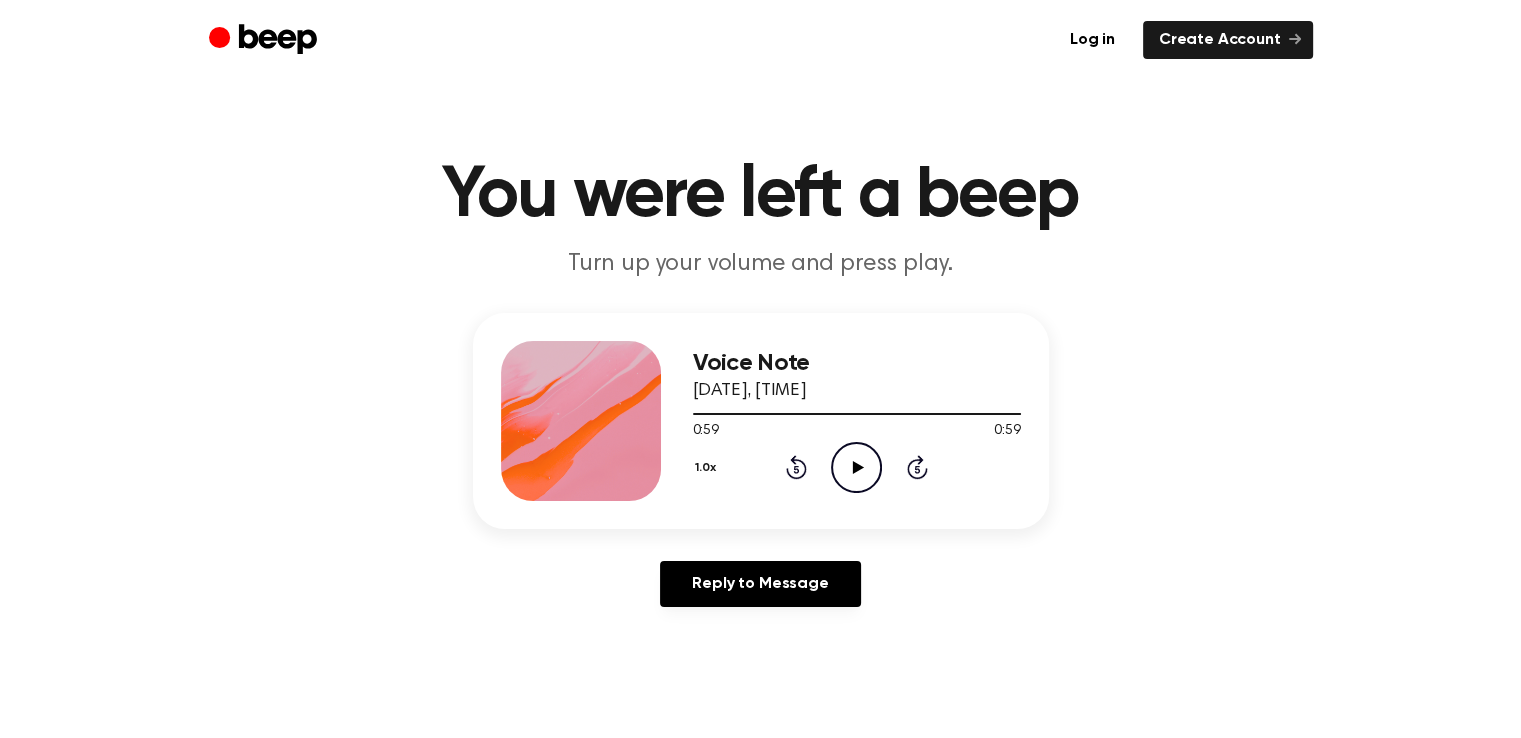 click on "Rewind 5 seconds" 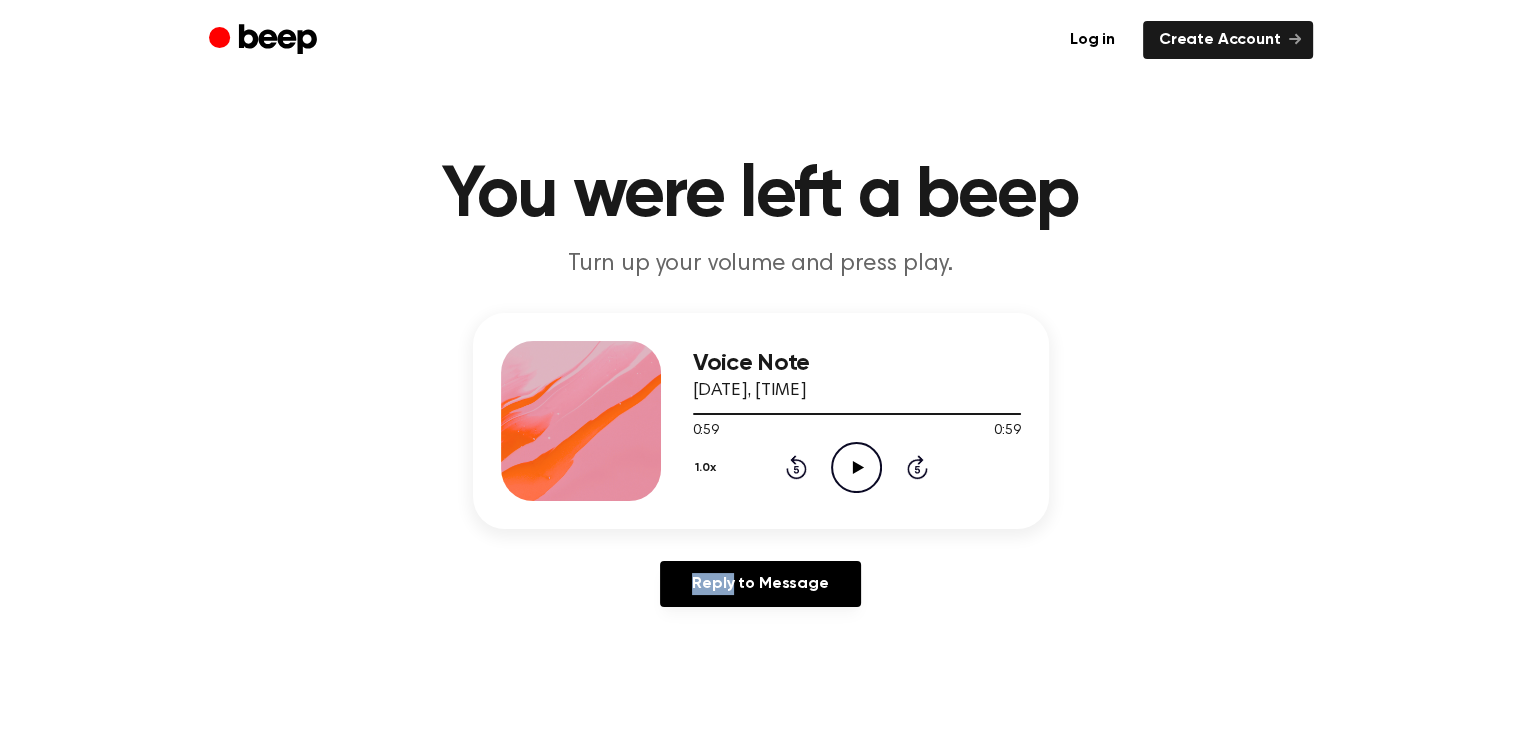 click on "Rewind 5 seconds" 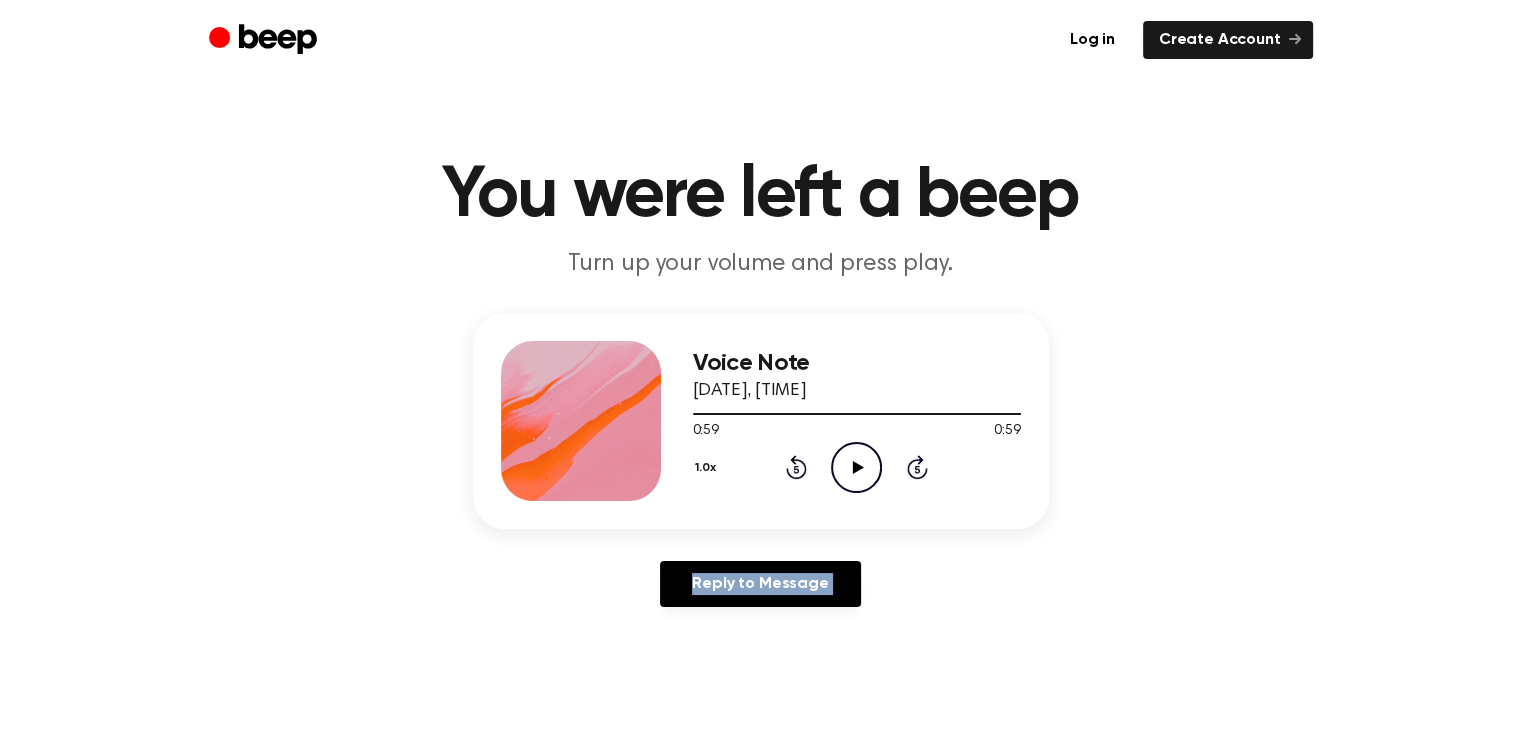 click on "Rewind 5 seconds" 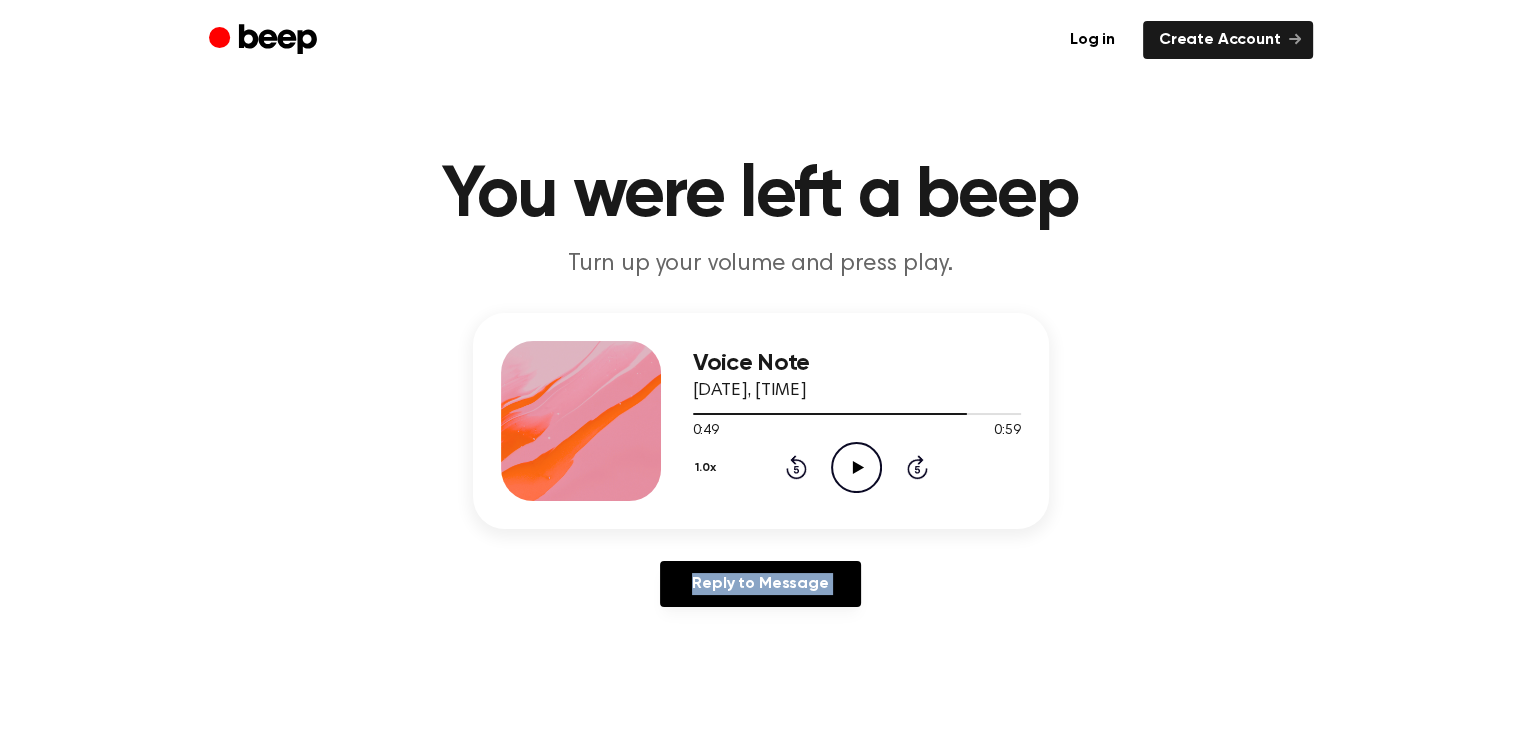 click on "Rewind 5 seconds" 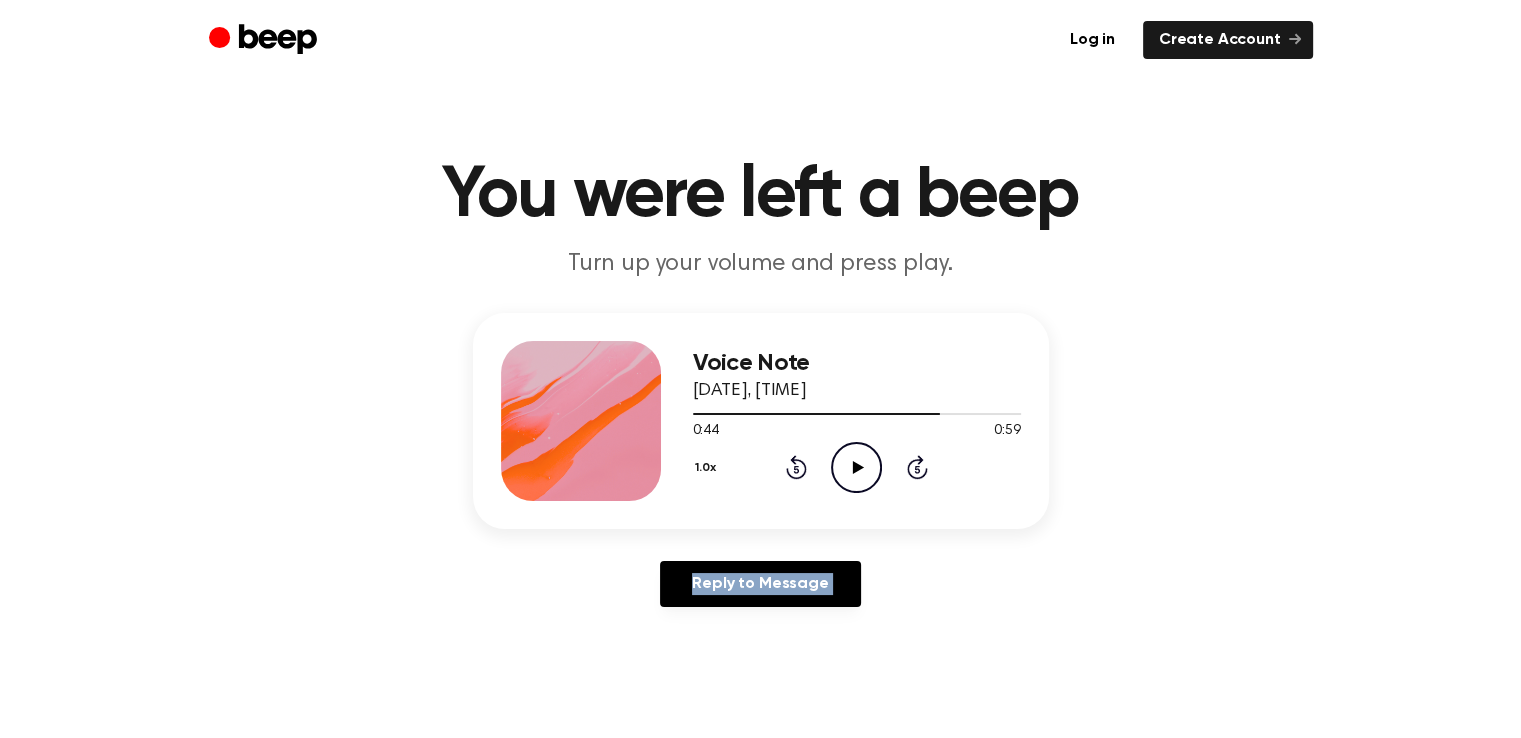click on "Rewind 5 seconds" 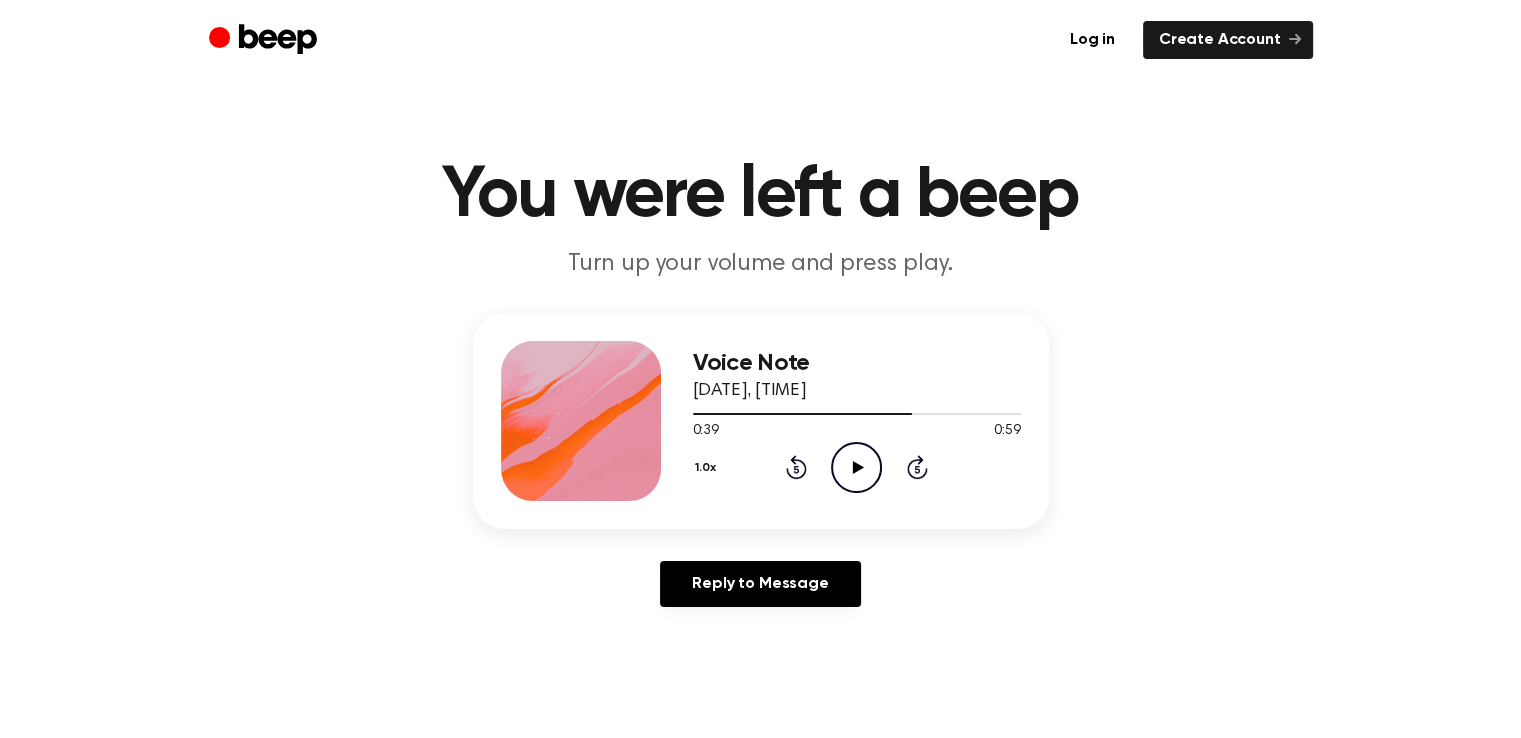 click 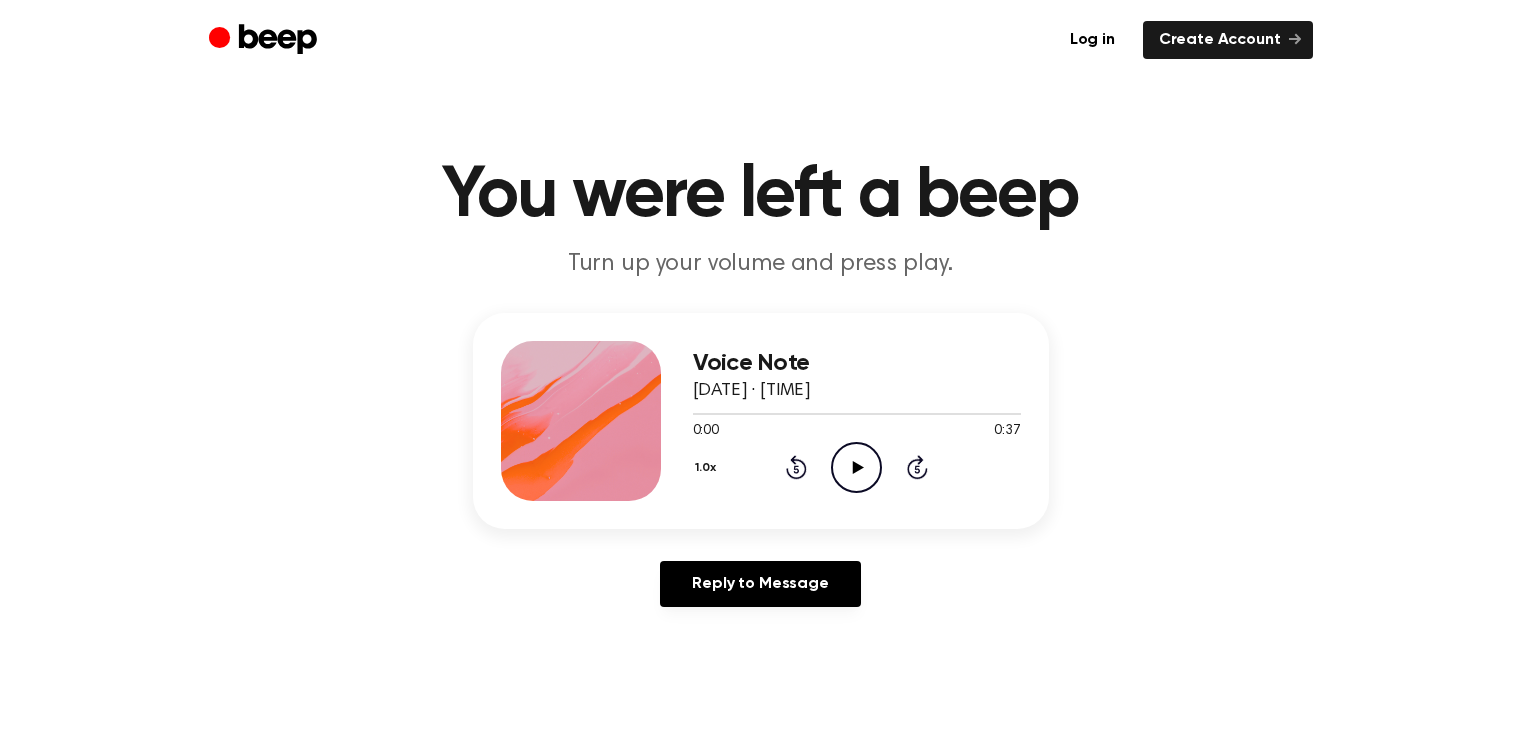 scroll, scrollTop: 0, scrollLeft: 0, axis: both 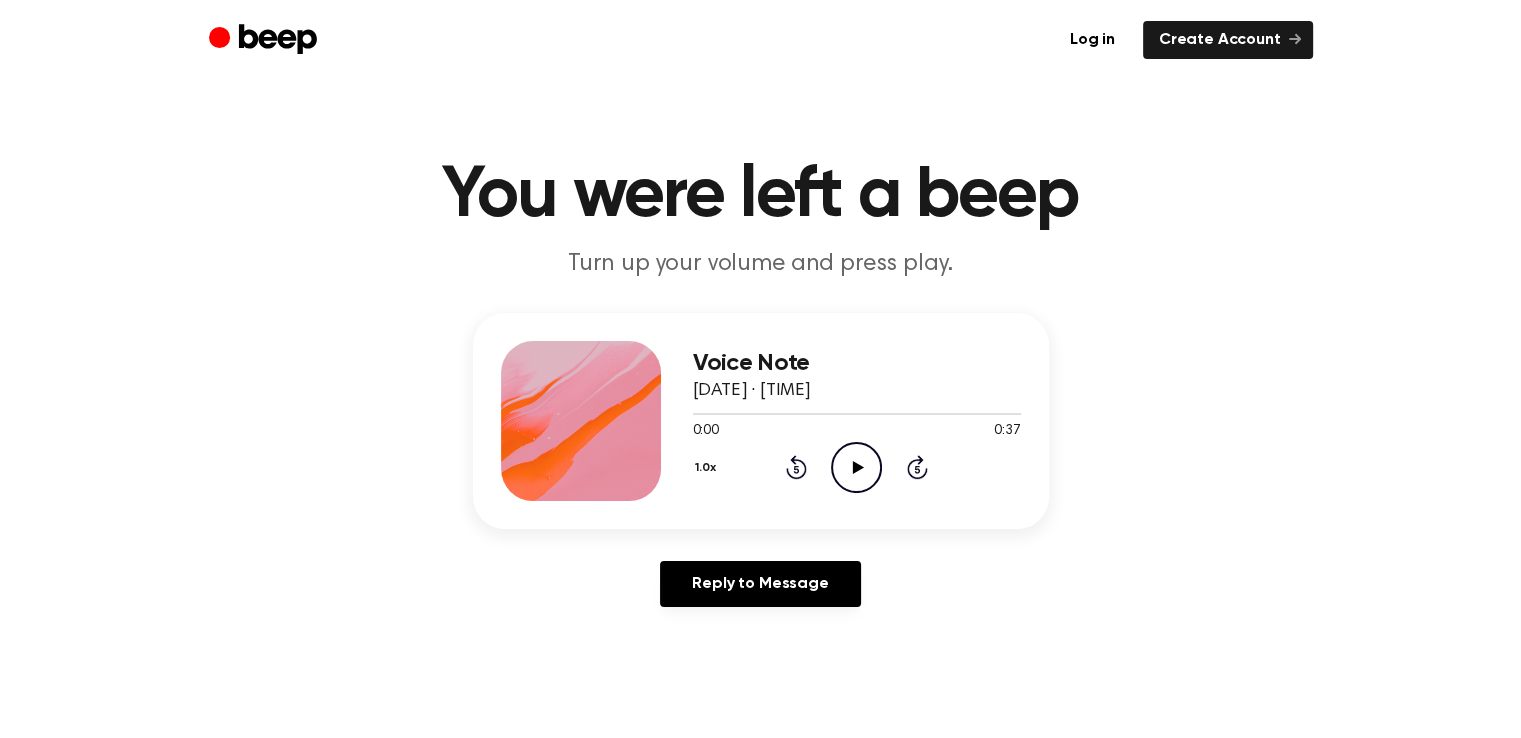 click on "Play Audio" 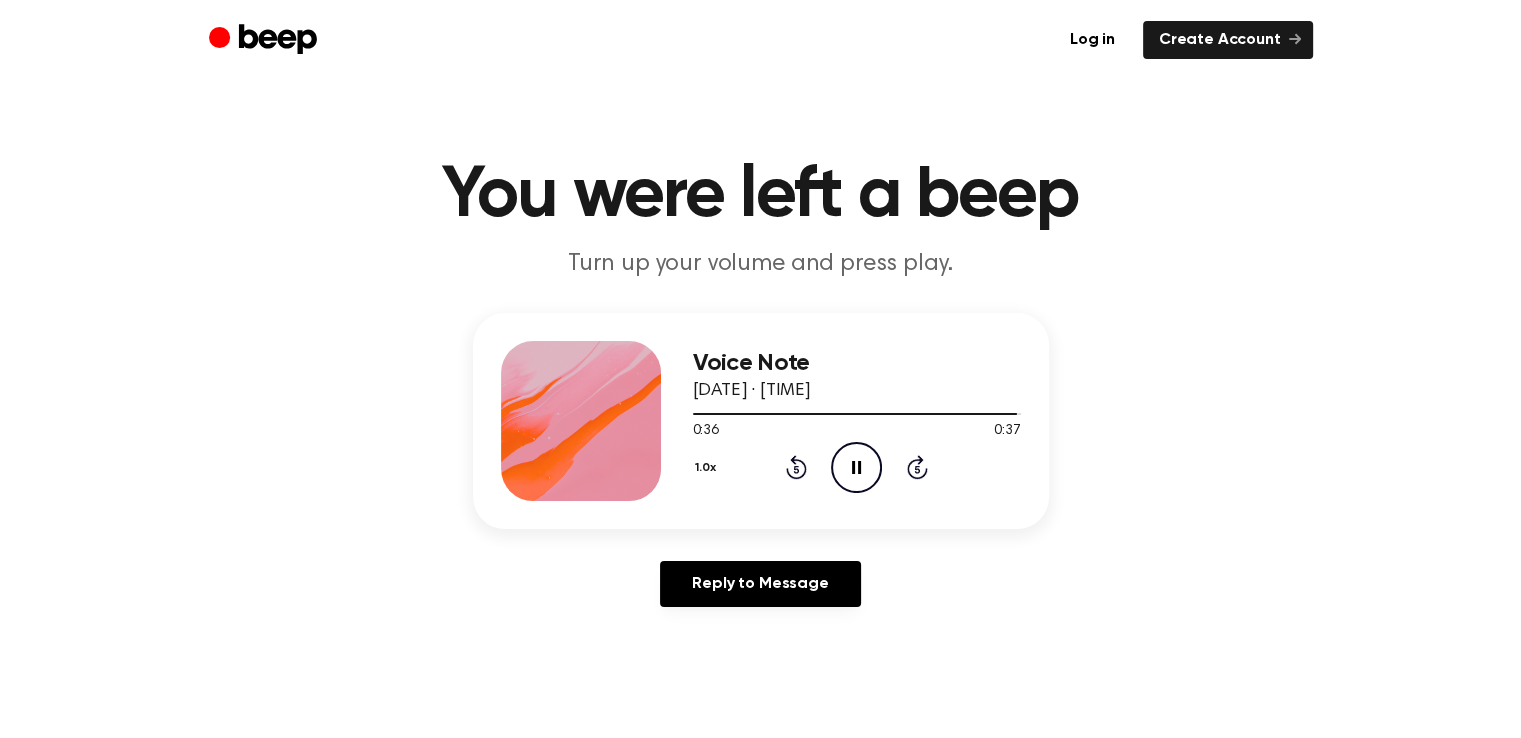 click 